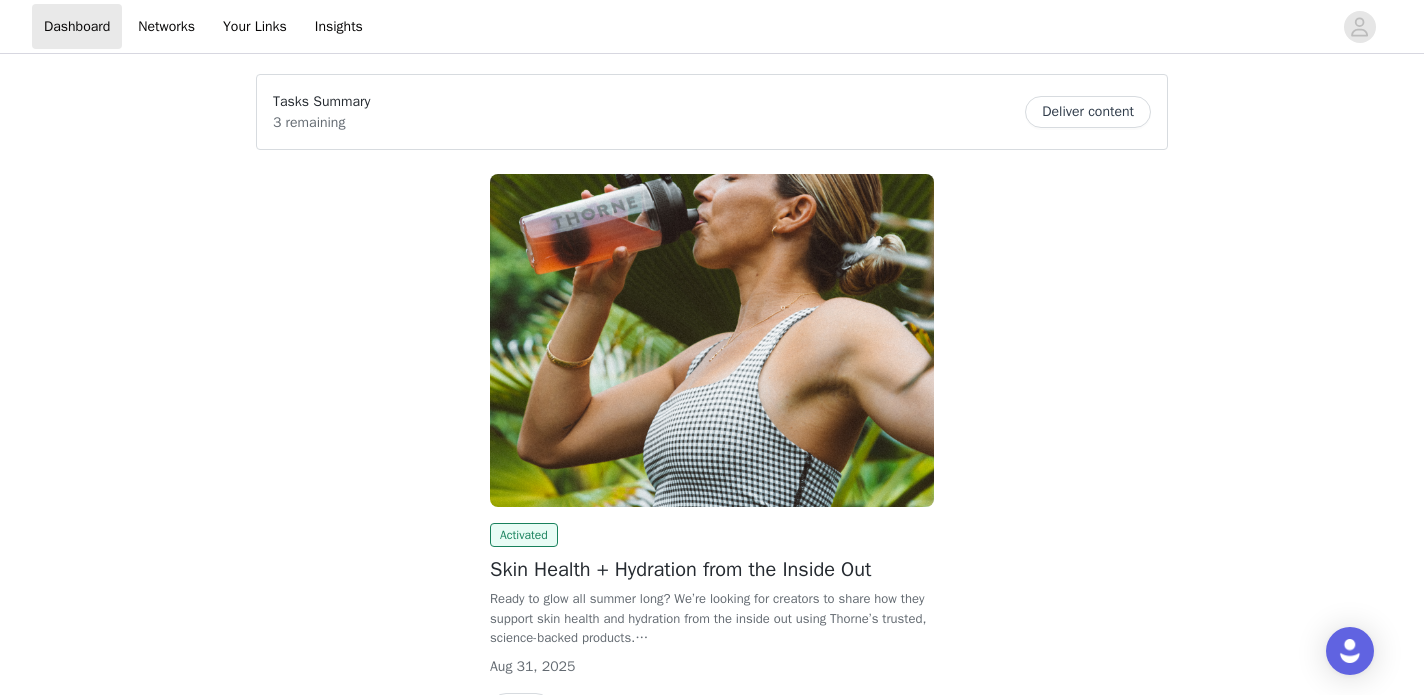 scroll, scrollTop: 0, scrollLeft: 0, axis: both 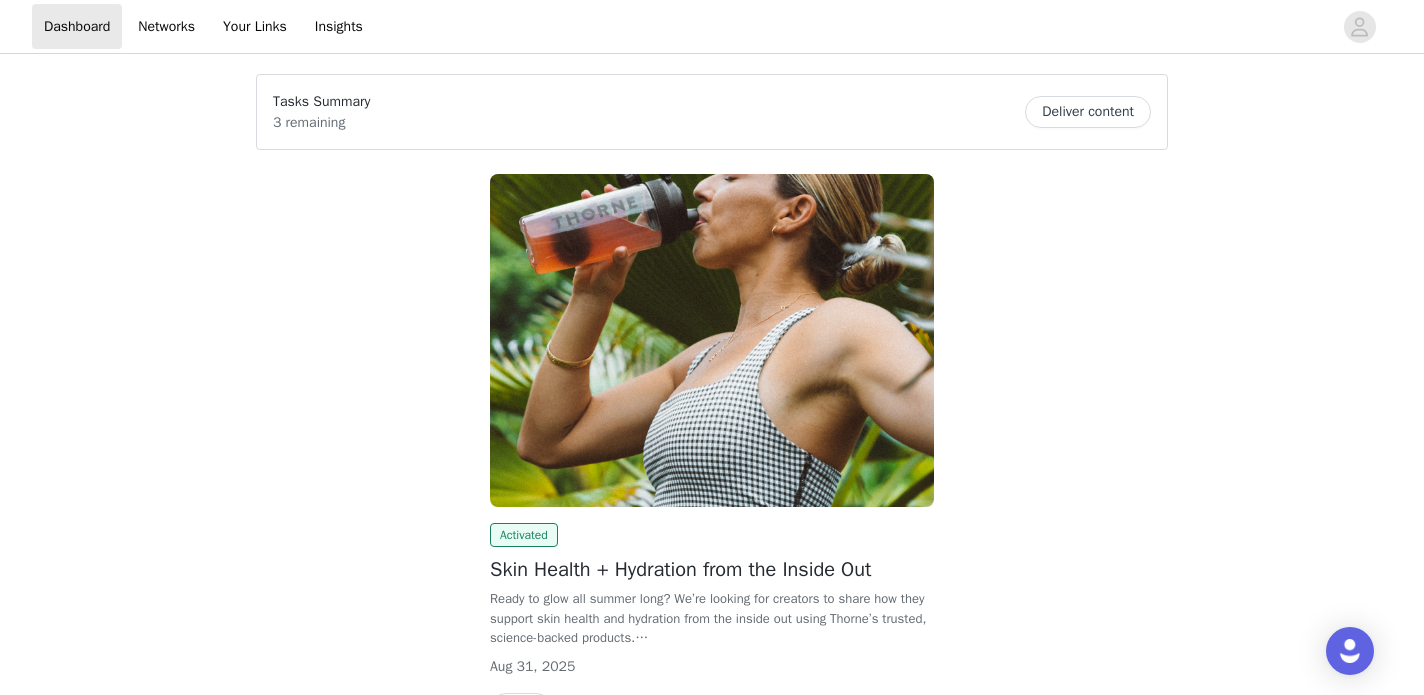 click on "Deliver content" at bounding box center (1088, 112) 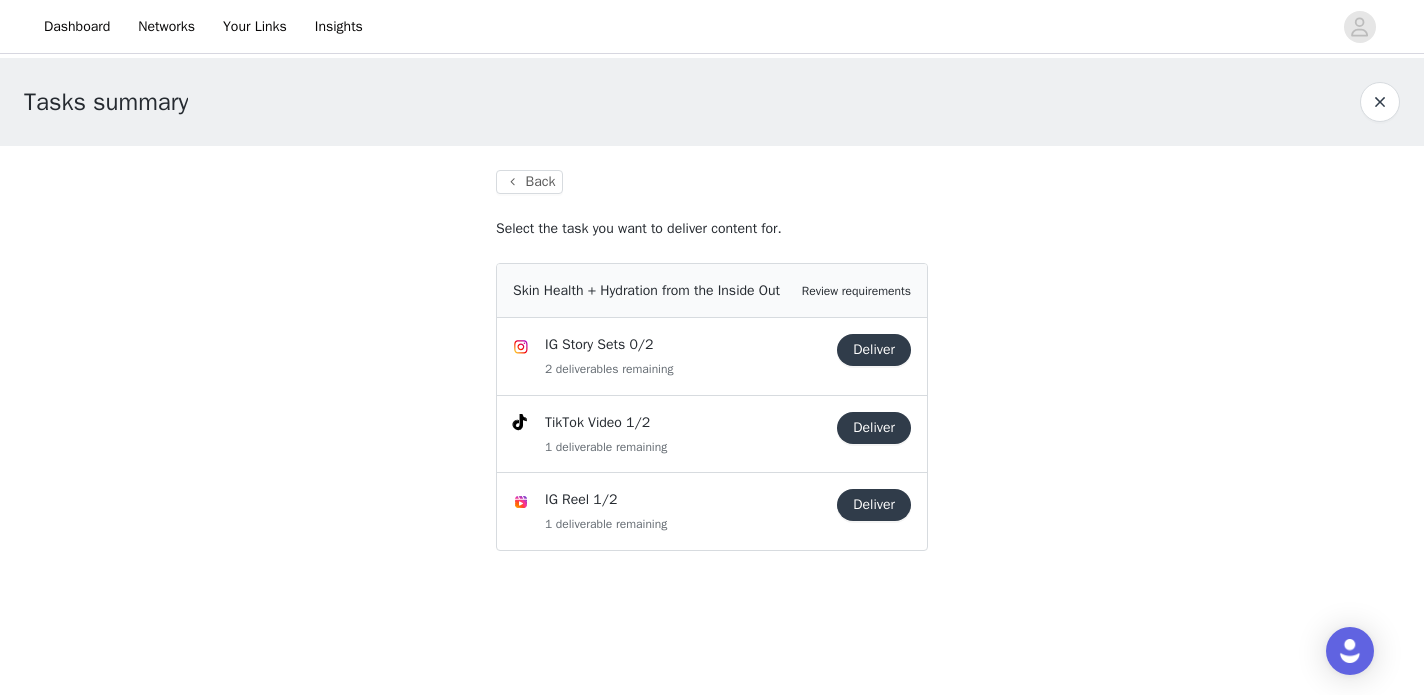 click on "Deliver" at bounding box center (874, 350) 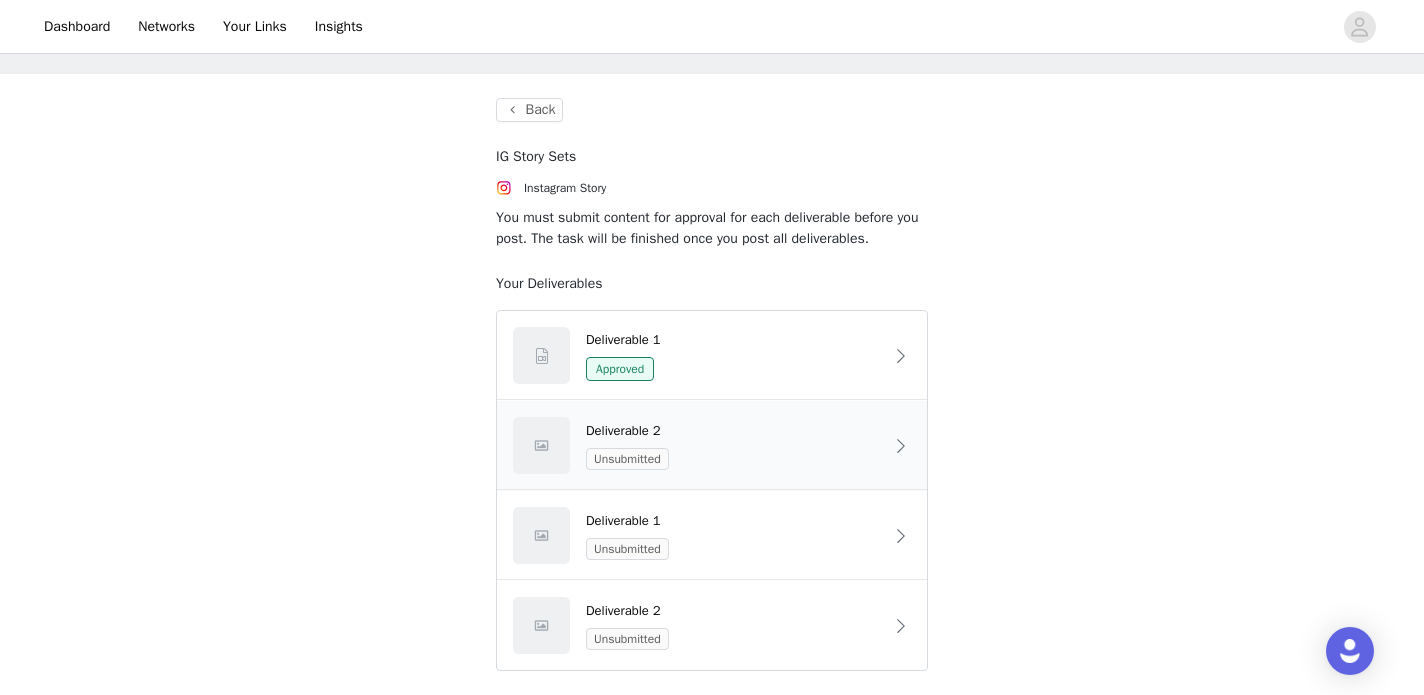 scroll, scrollTop: 72, scrollLeft: 0, axis: vertical 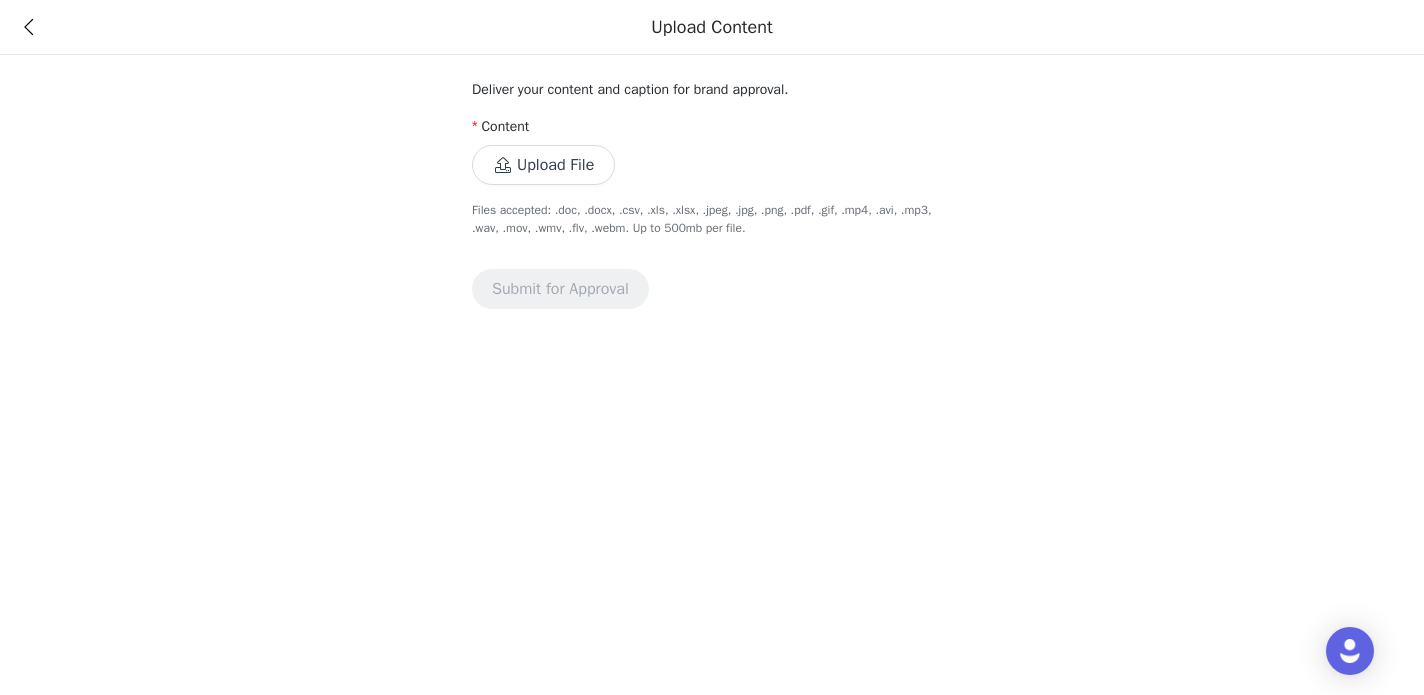 click on "Upload File" at bounding box center (543, 165) 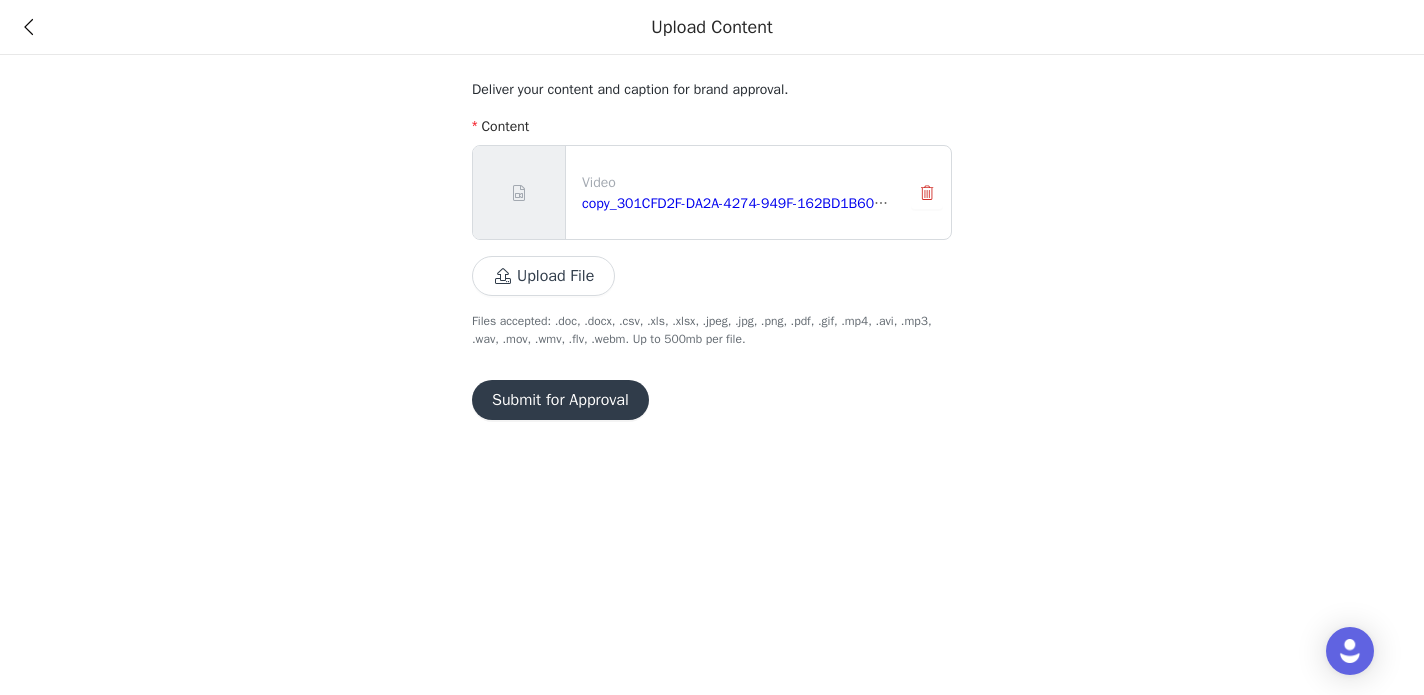 click on "Upload File" at bounding box center [543, 276] 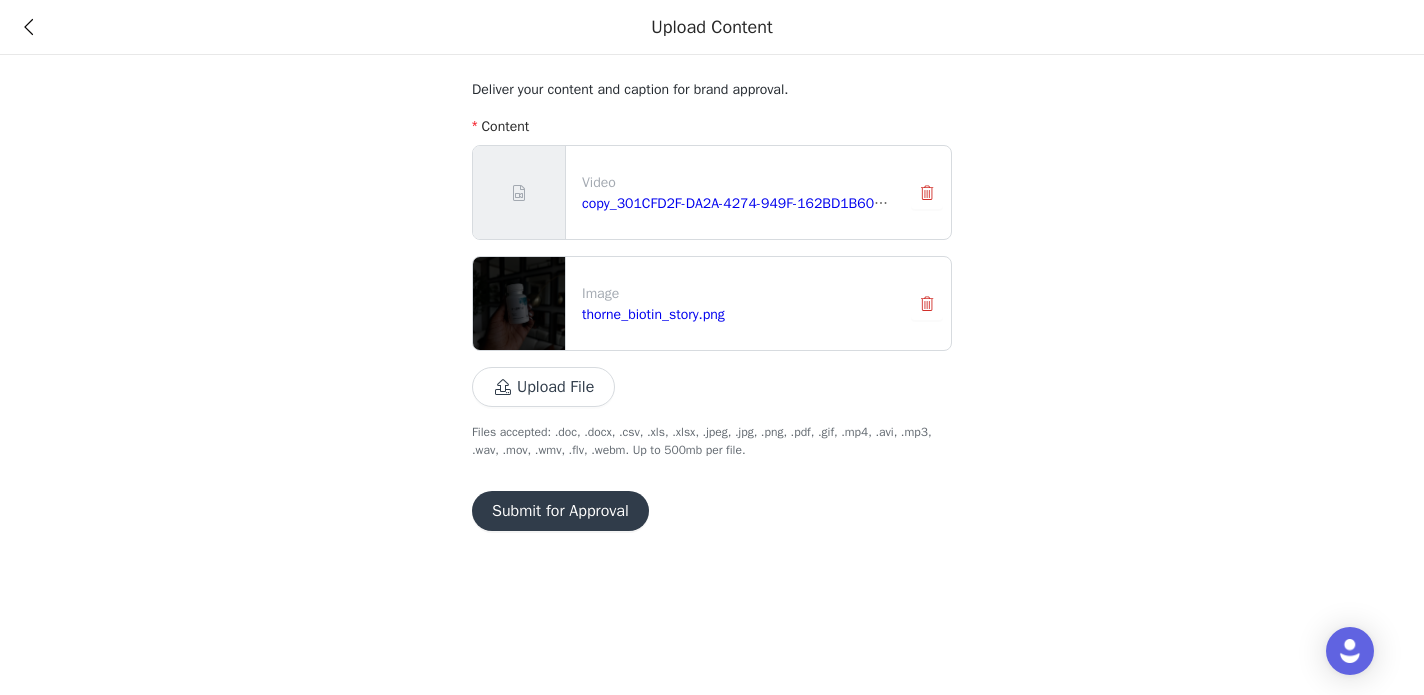 click on "Submit for Approval" at bounding box center (560, 511) 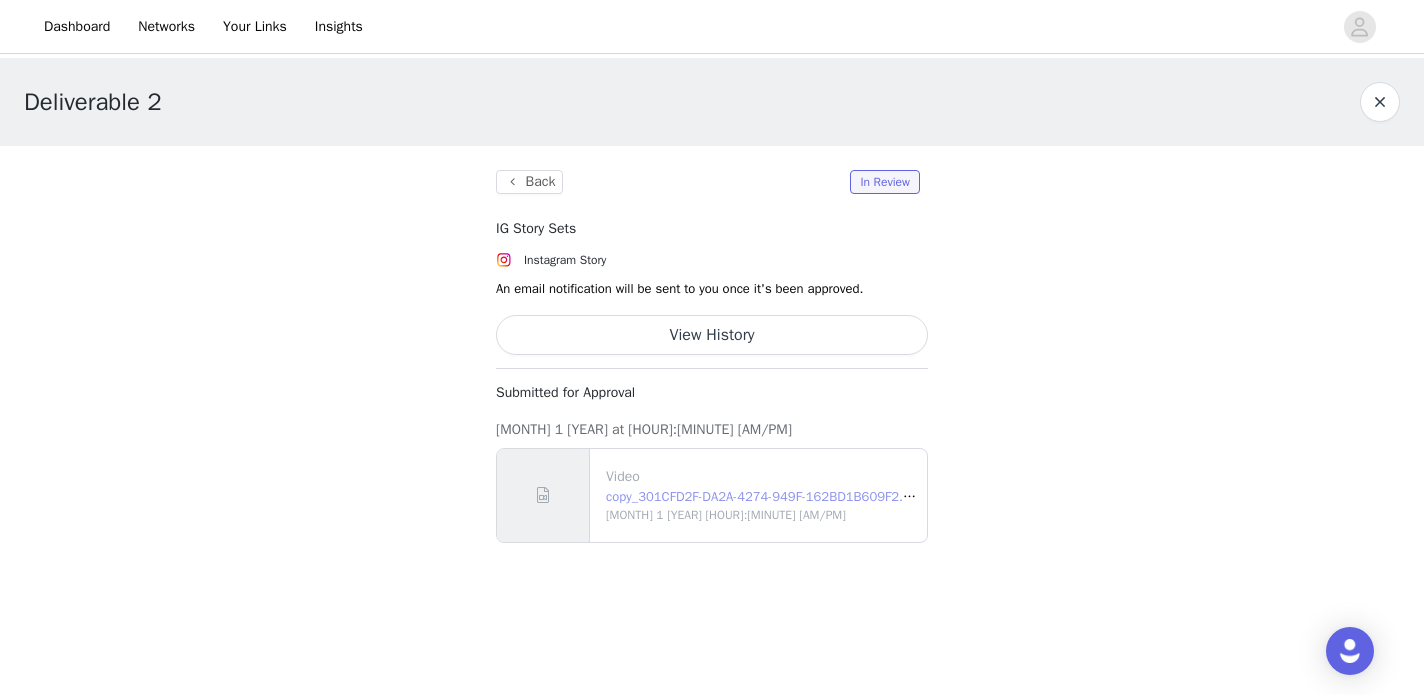 scroll, scrollTop: 0, scrollLeft: 0, axis: both 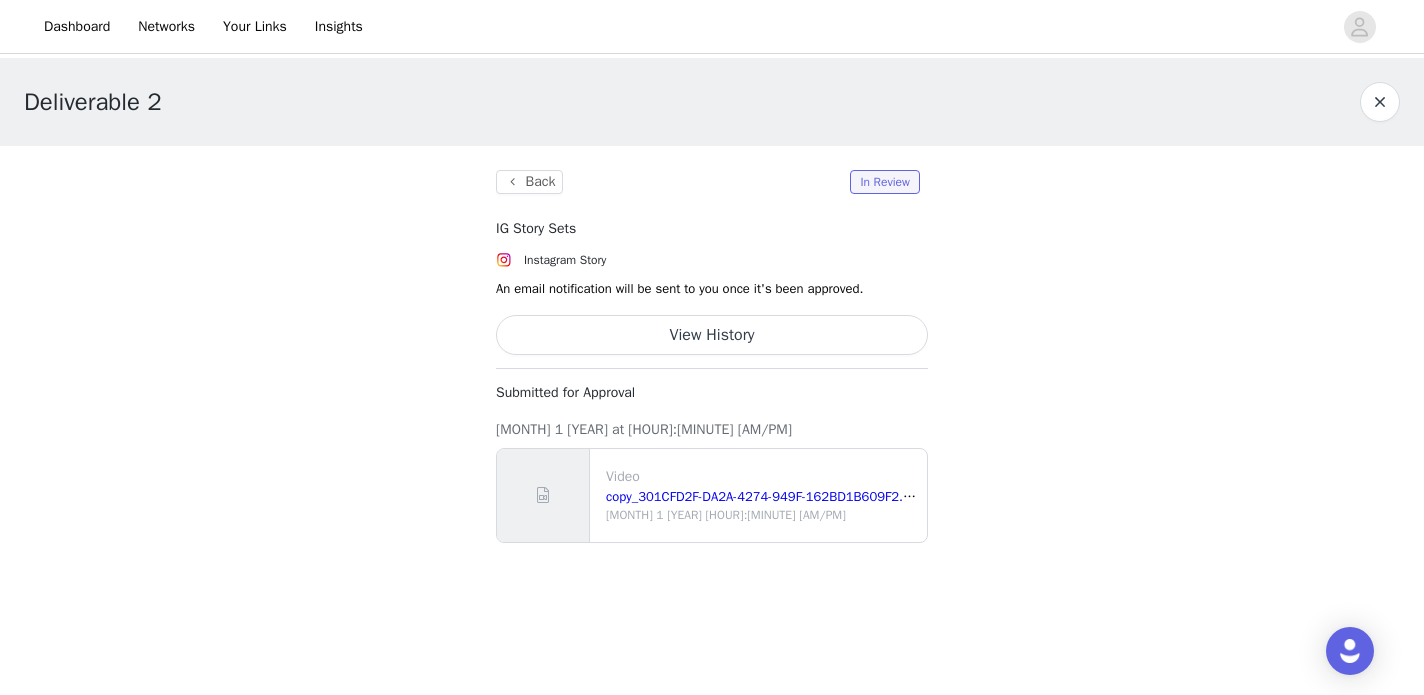 click on "Video" at bounding box center [762, 476] 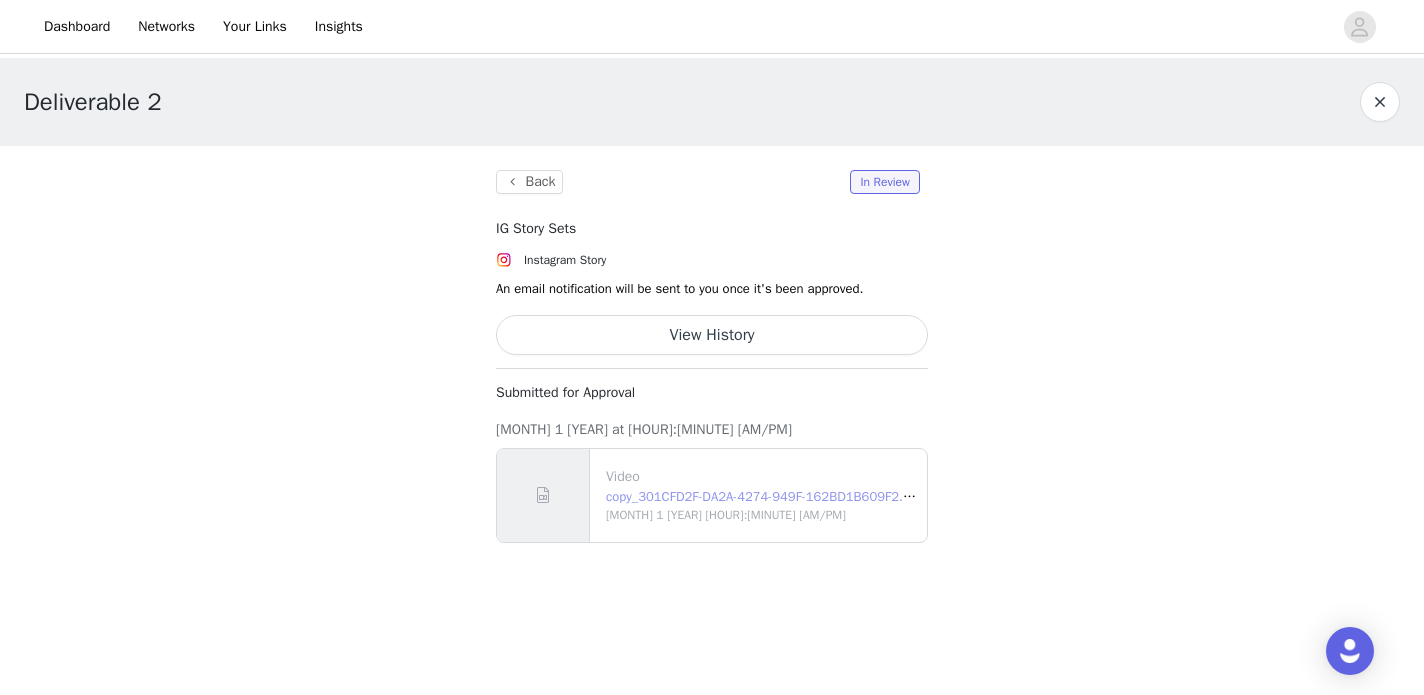 click on "copy_301CFD2F-DA2A-4274-949F-162BD1B609F2.MOV" at bounding box center (767, 496) 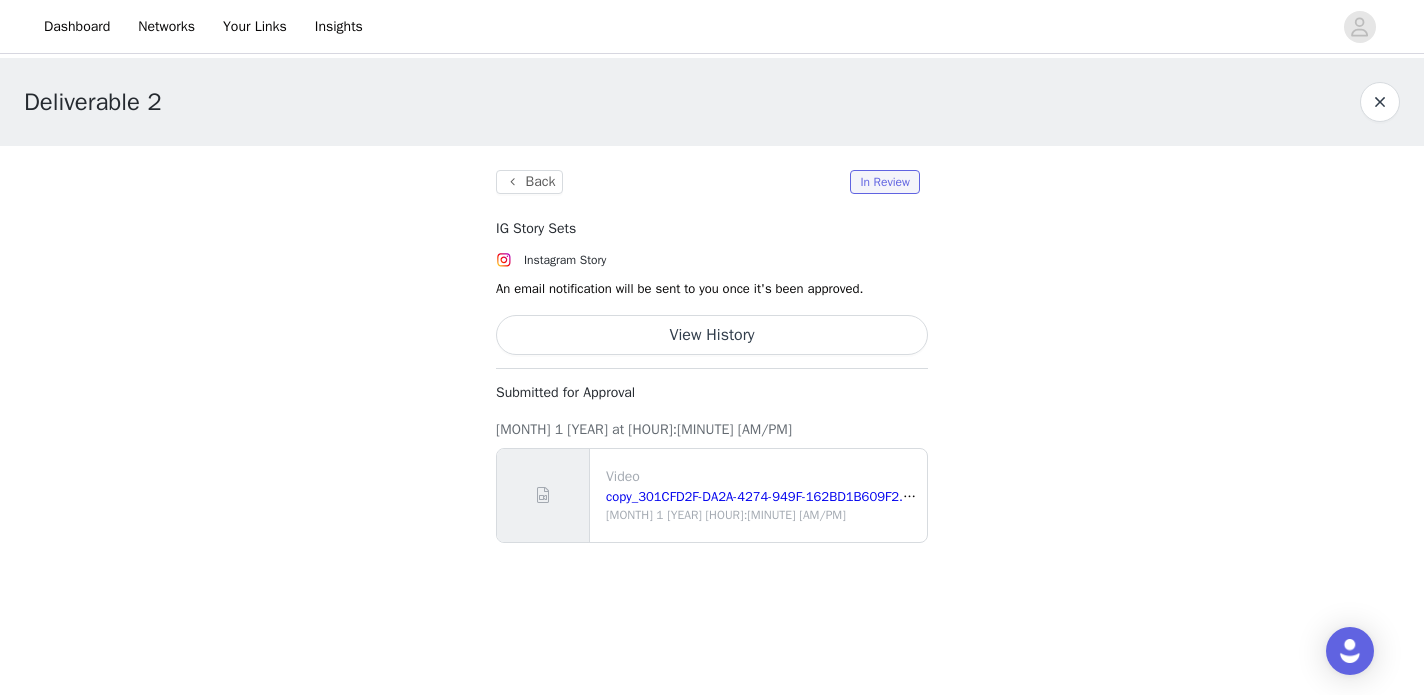scroll, scrollTop: 0, scrollLeft: 0, axis: both 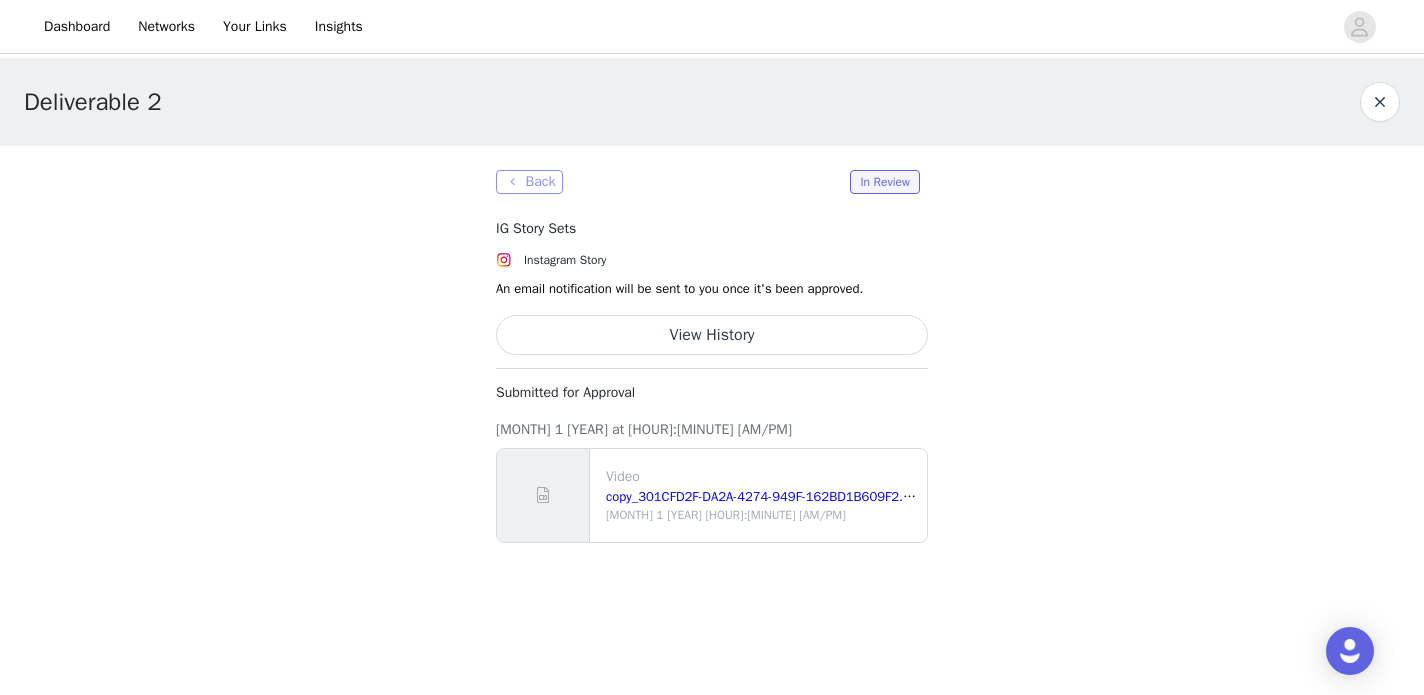 click on "Back" at bounding box center (529, 182) 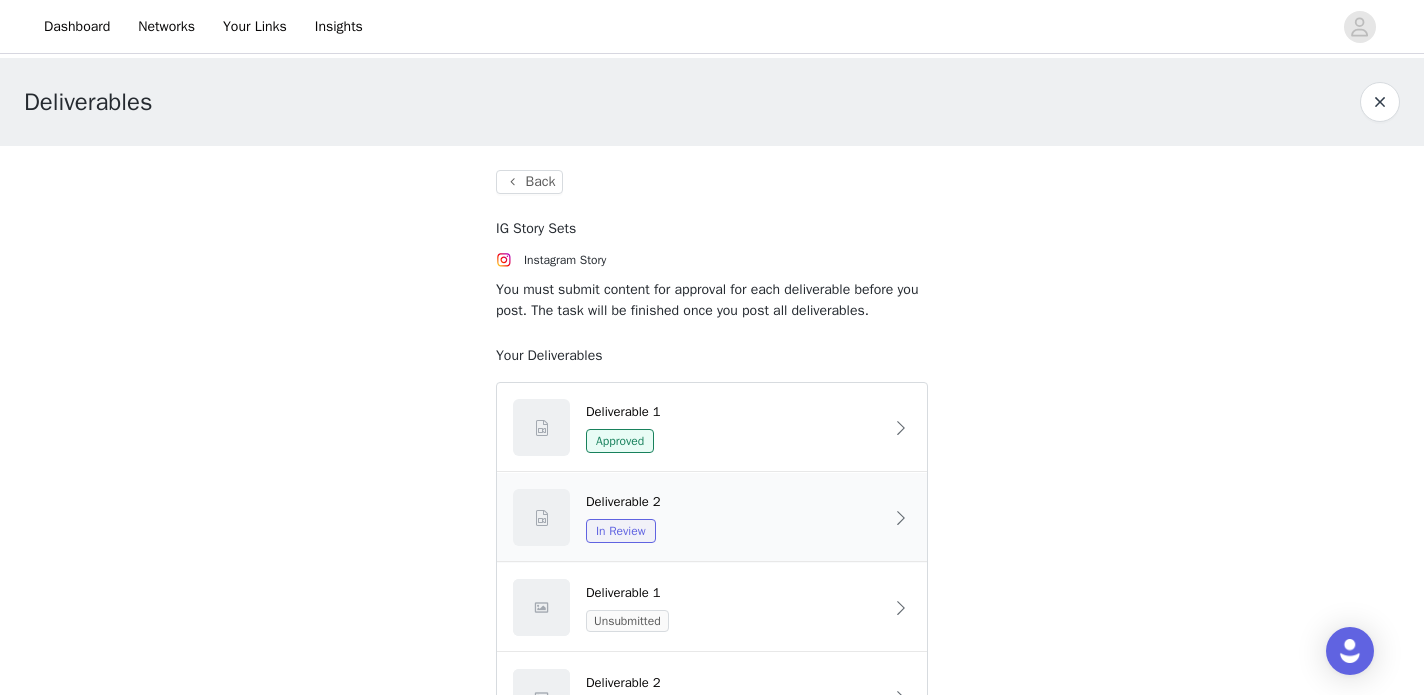 click on "Deliverable 2" at bounding box center (734, 502) 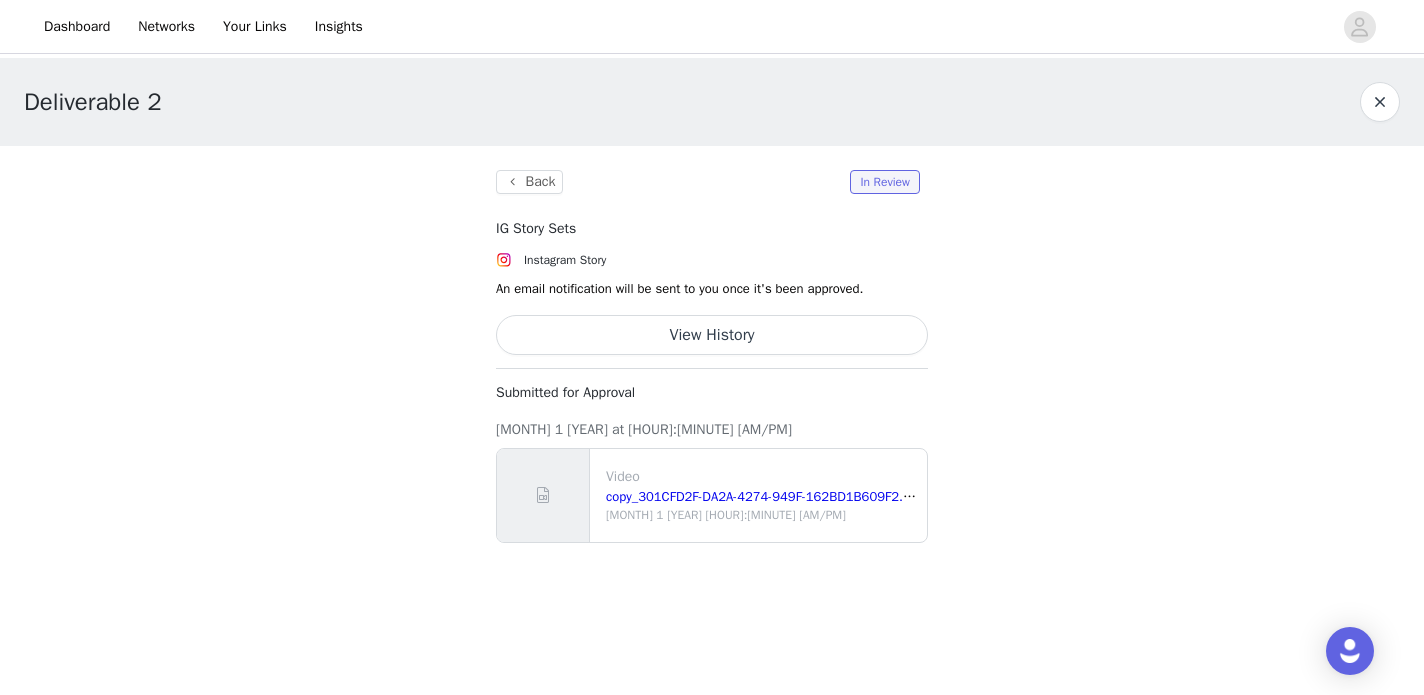 scroll, scrollTop: 0, scrollLeft: 0, axis: both 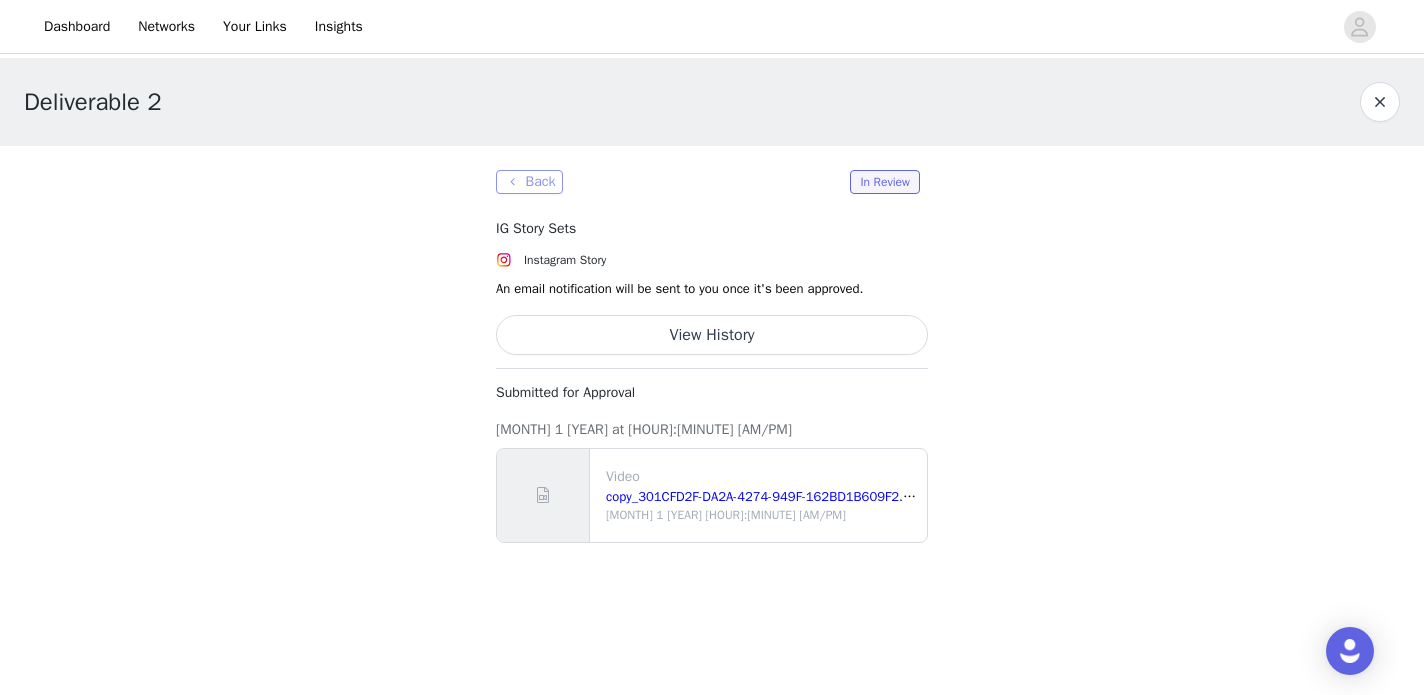 click on "Back" at bounding box center (529, 182) 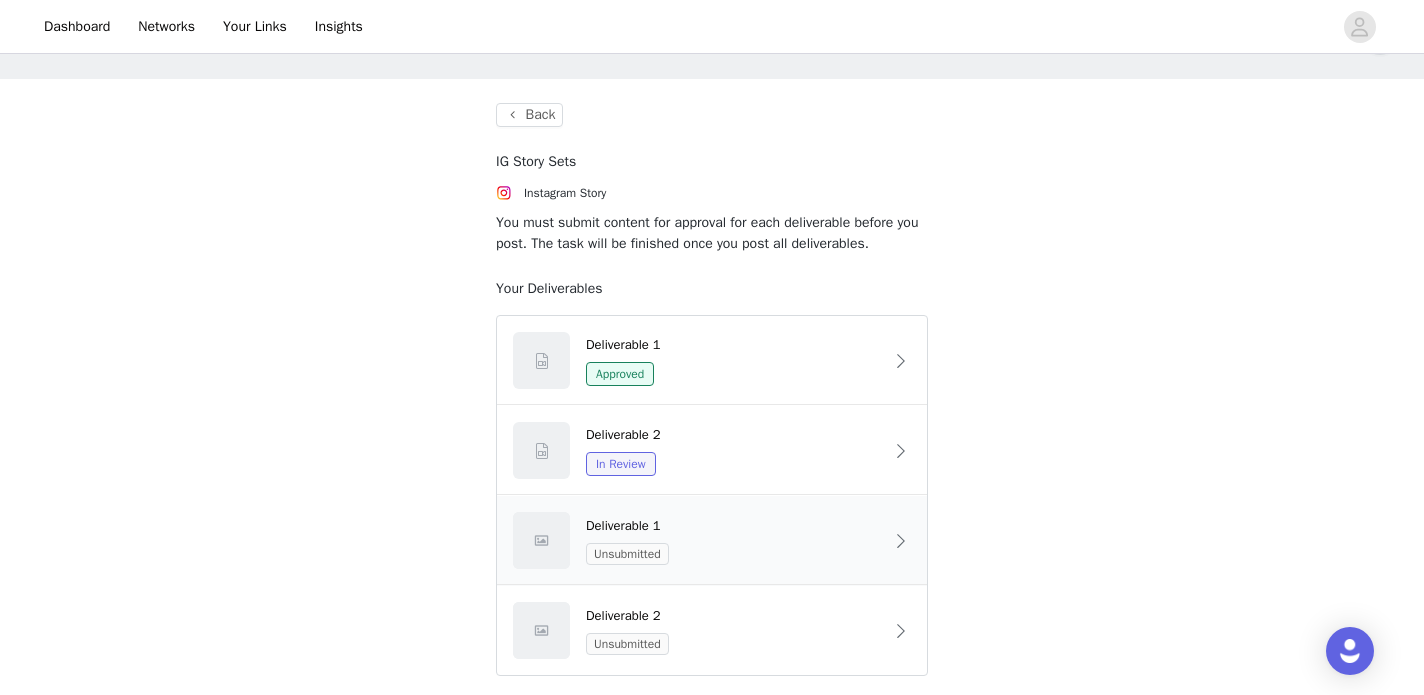 scroll, scrollTop: 69, scrollLeft: 0, axis: vertical 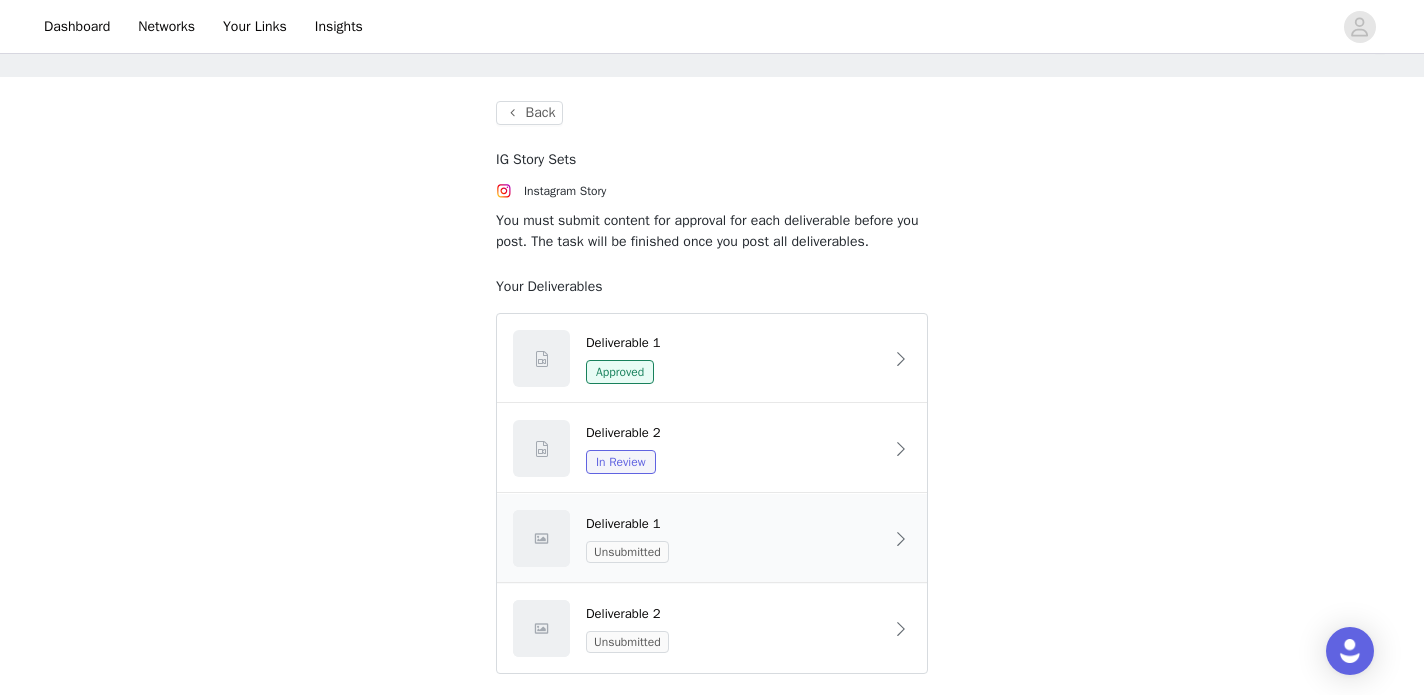 click on "Unsubmitted" at bounding box center [734, 552] 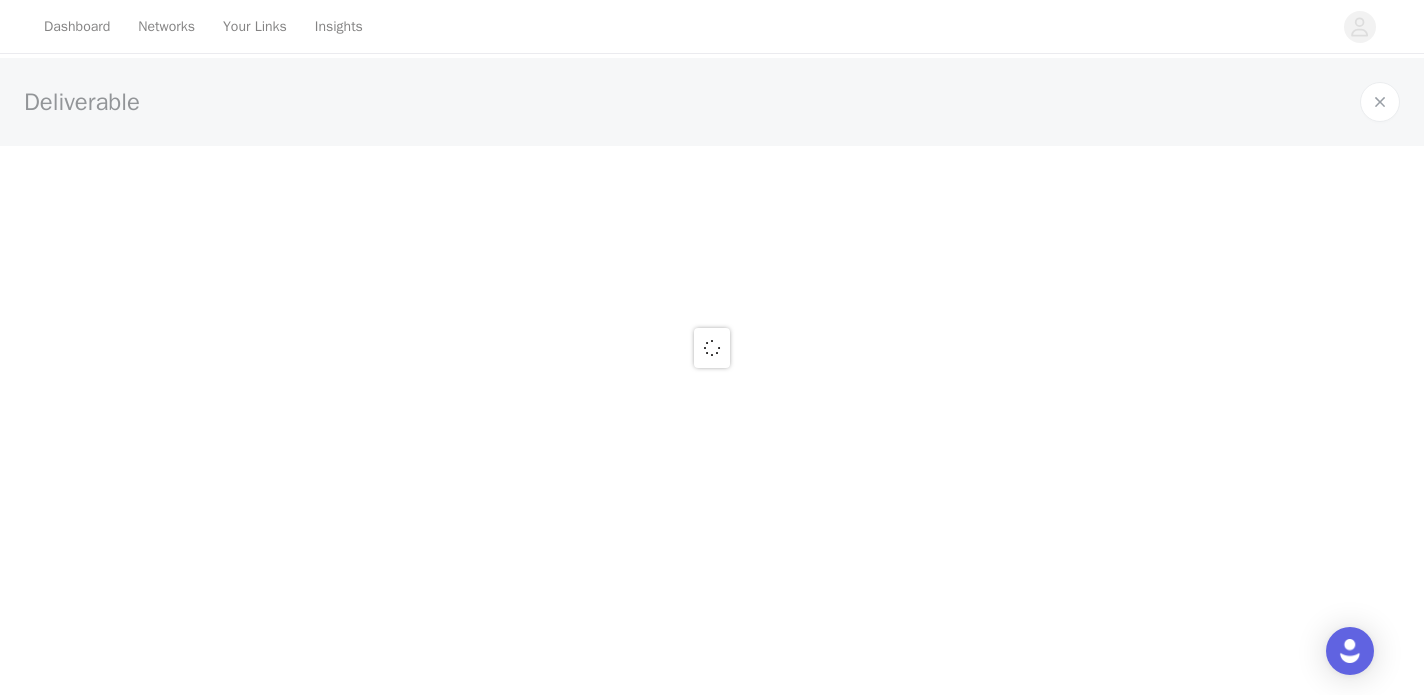 scroll, scrollTop: 0, scrollLeft: 0, axis: both 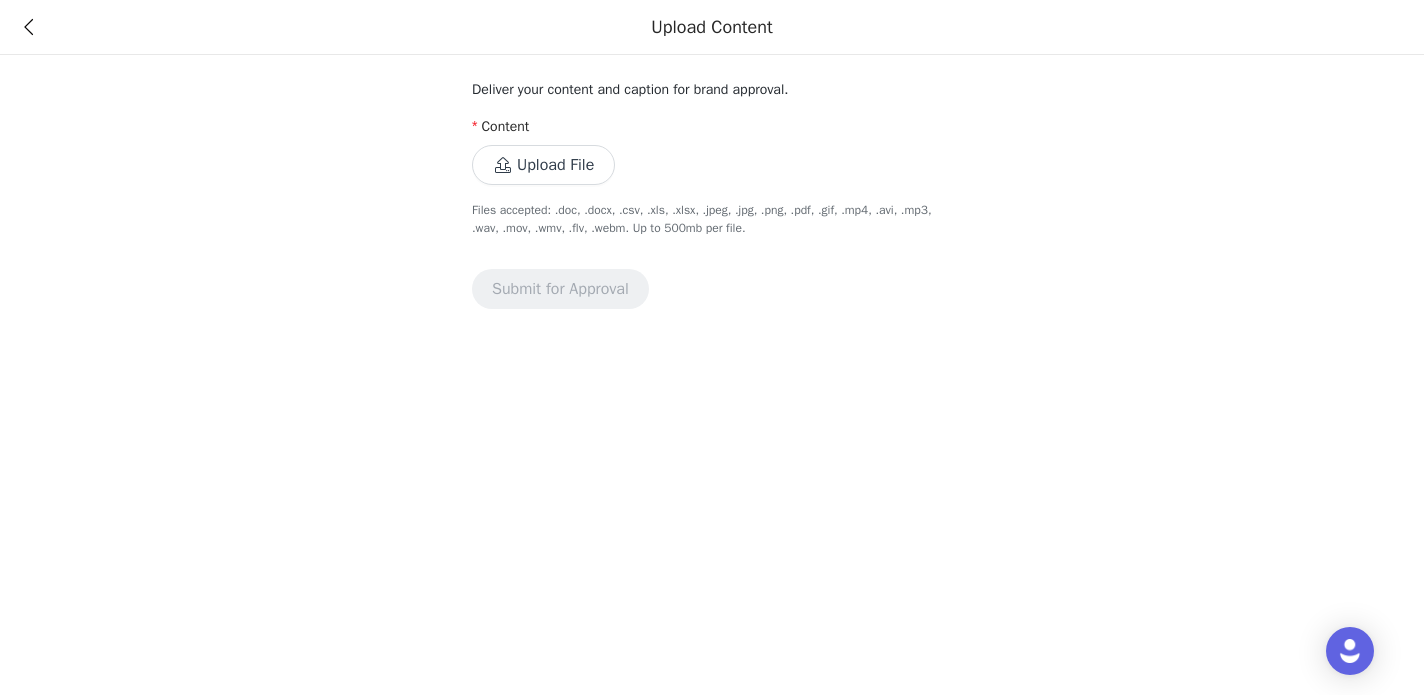 click on "Upload File" at bounding box center (543, 165) 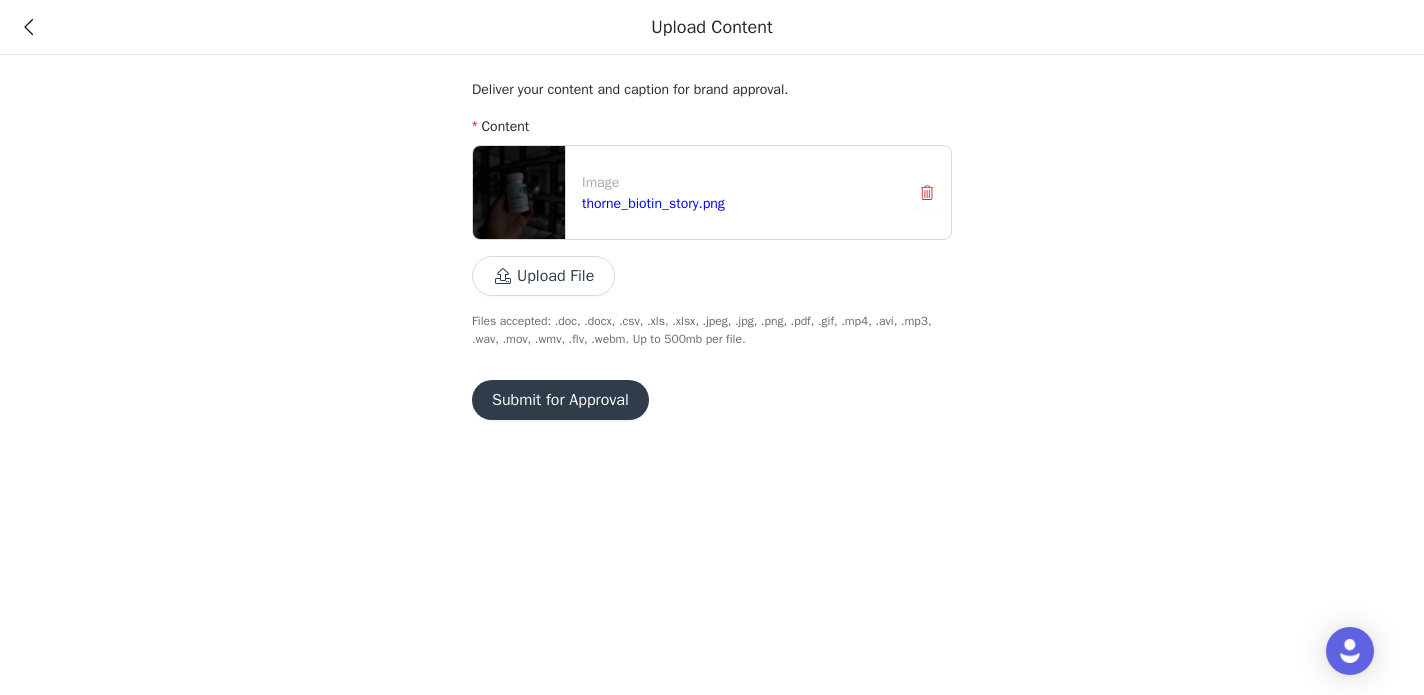 click on "Submit for Approval" at bounding box center (560, 400) 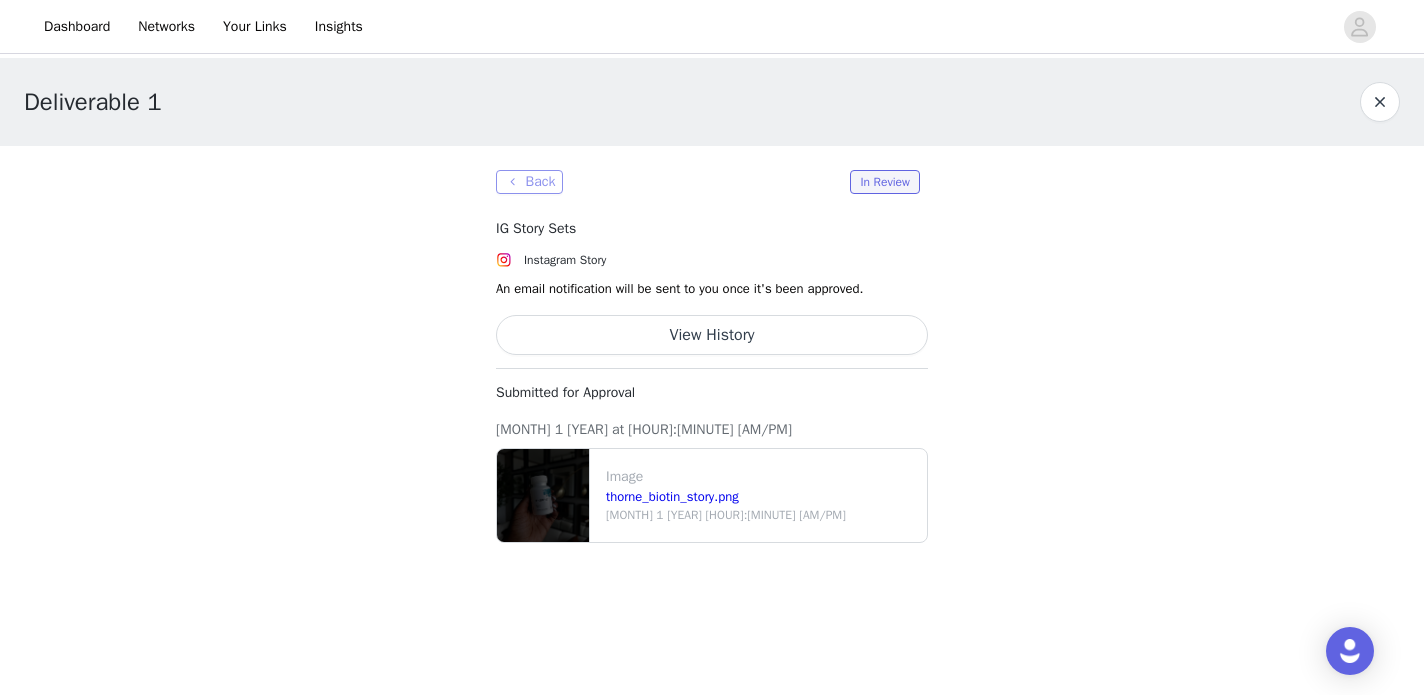 click on "Back" at bounding box center [529, 182] 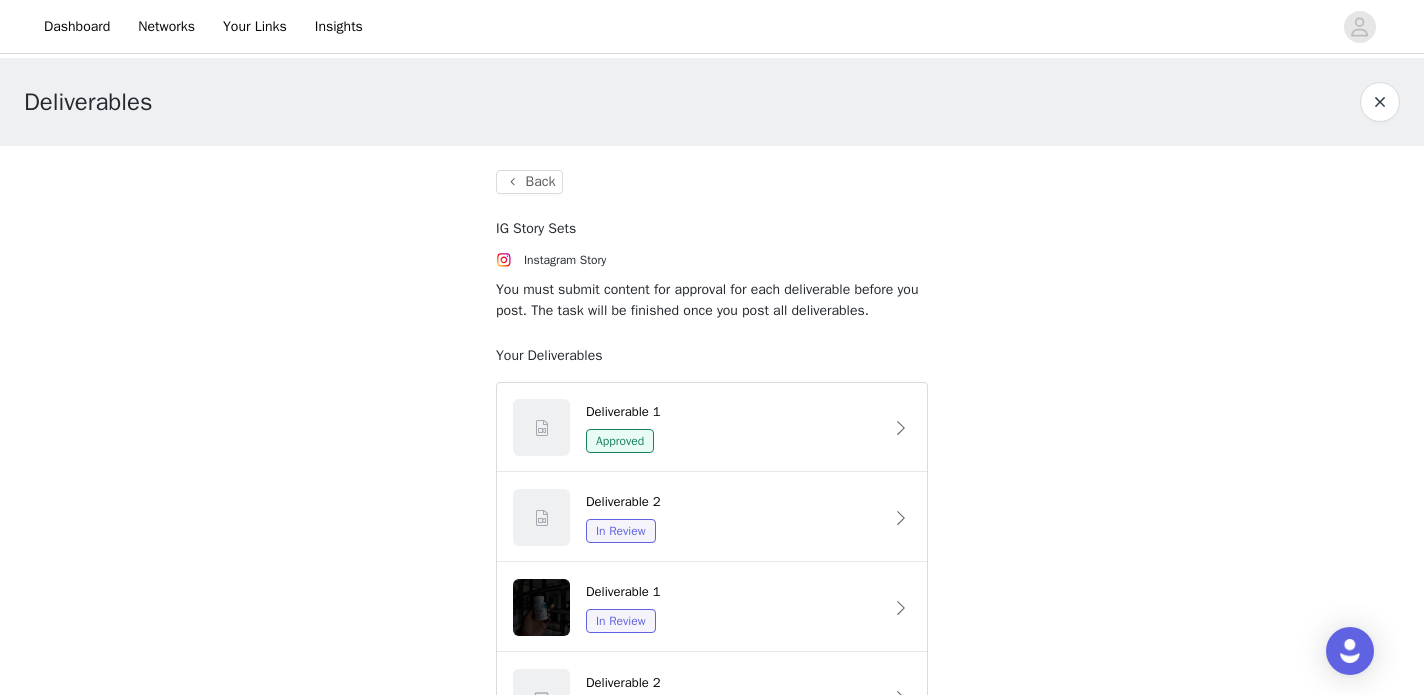 scroll, scrollTop: 0, scrollLeft: 0, axis: both 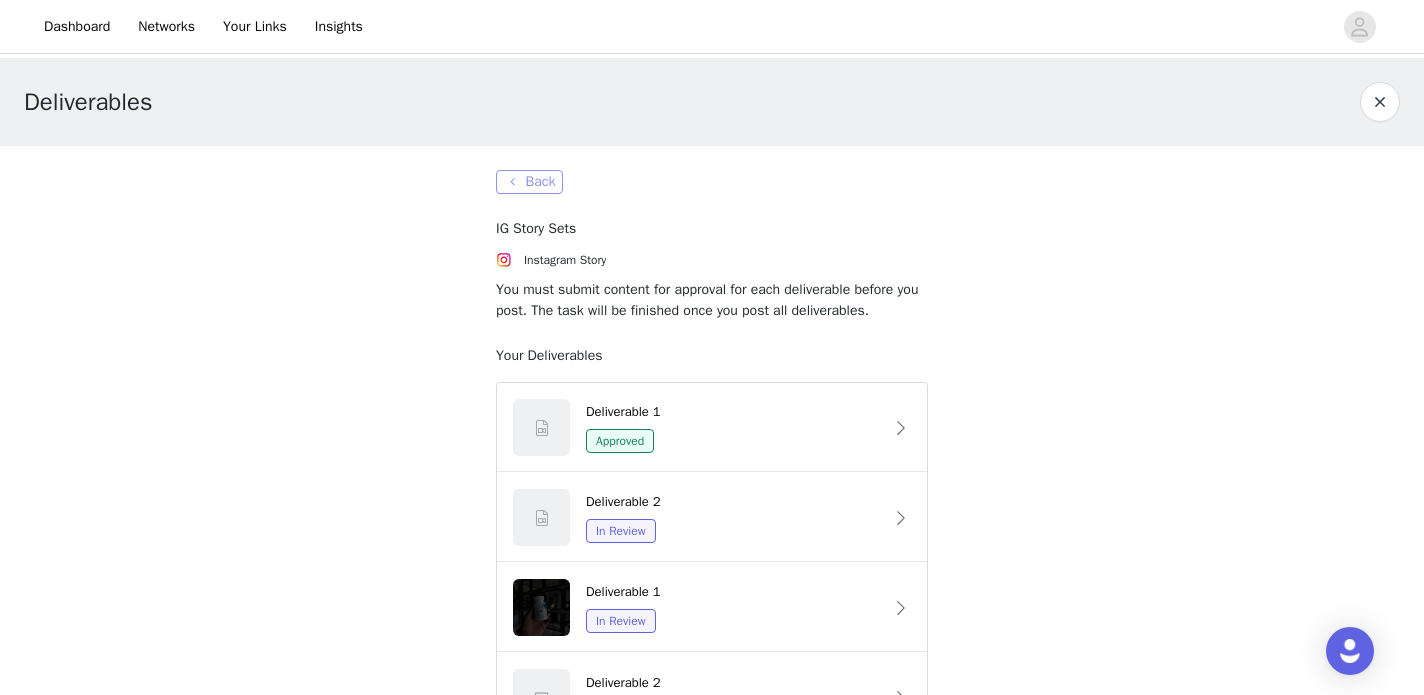 click on "Back" at bounding box center [529, 182] 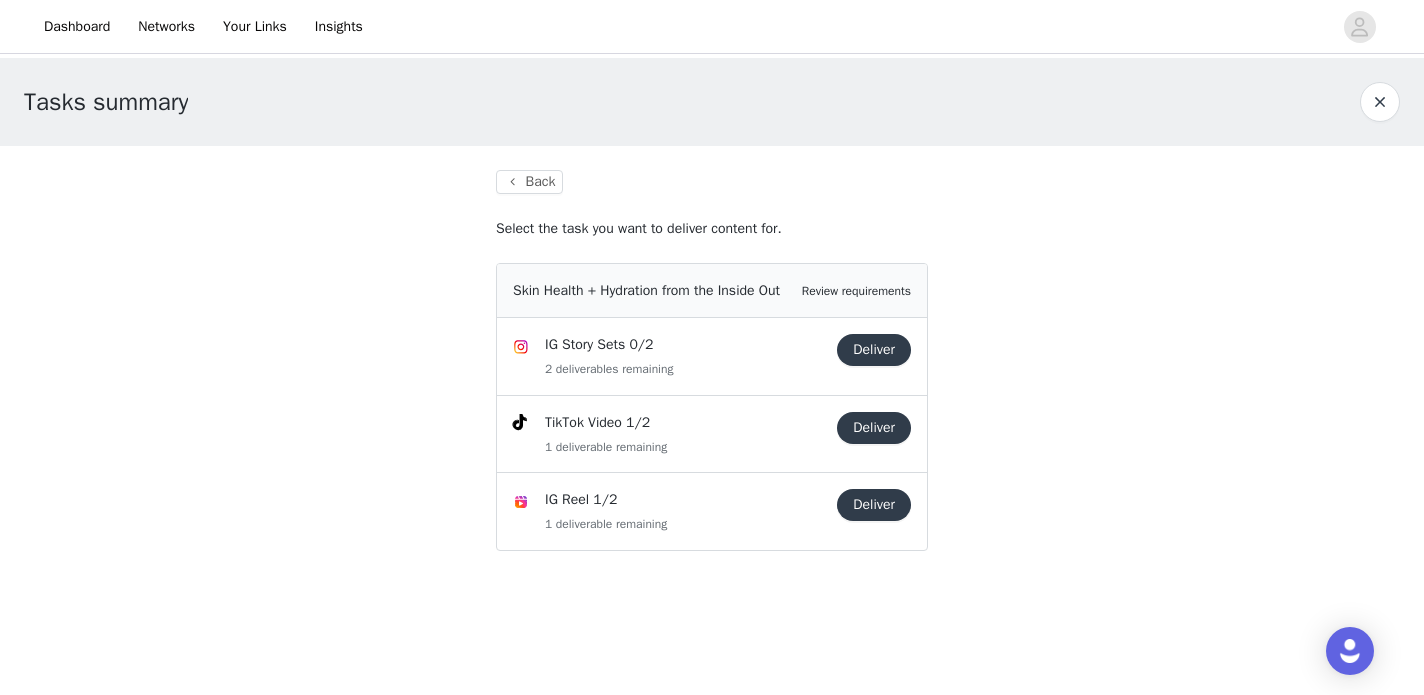 click on "Deliver" at bounding box center (874, 428) 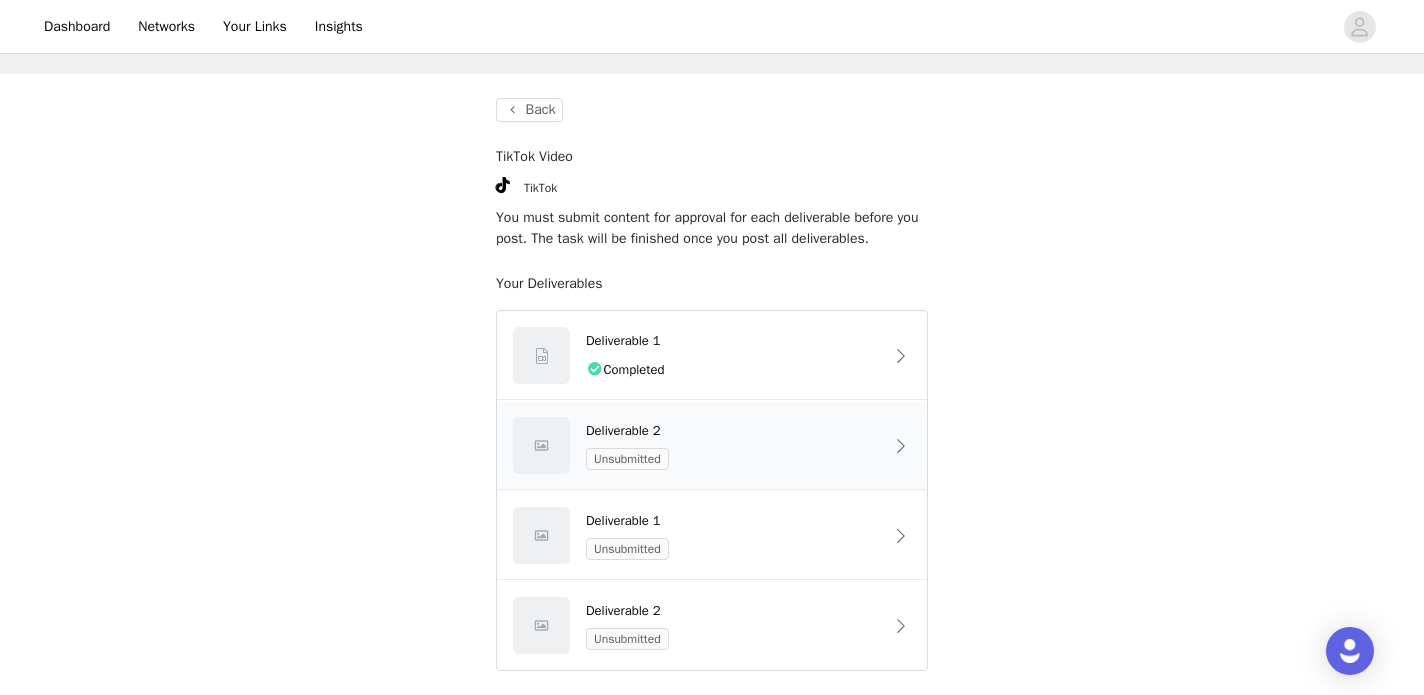 scroll, scrollTop: 72, scrollLeft: 0, axis: vertical 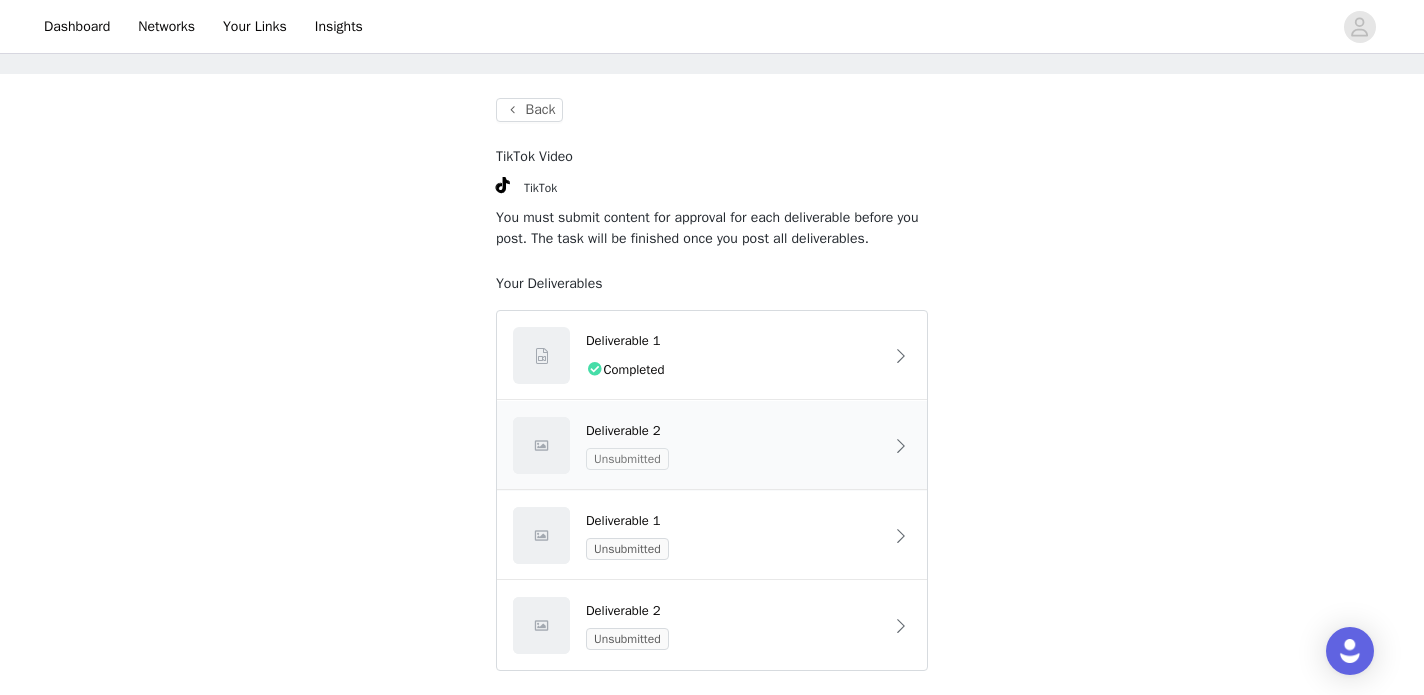 click on "Unsubmitted" at bounding box center [627, 459] 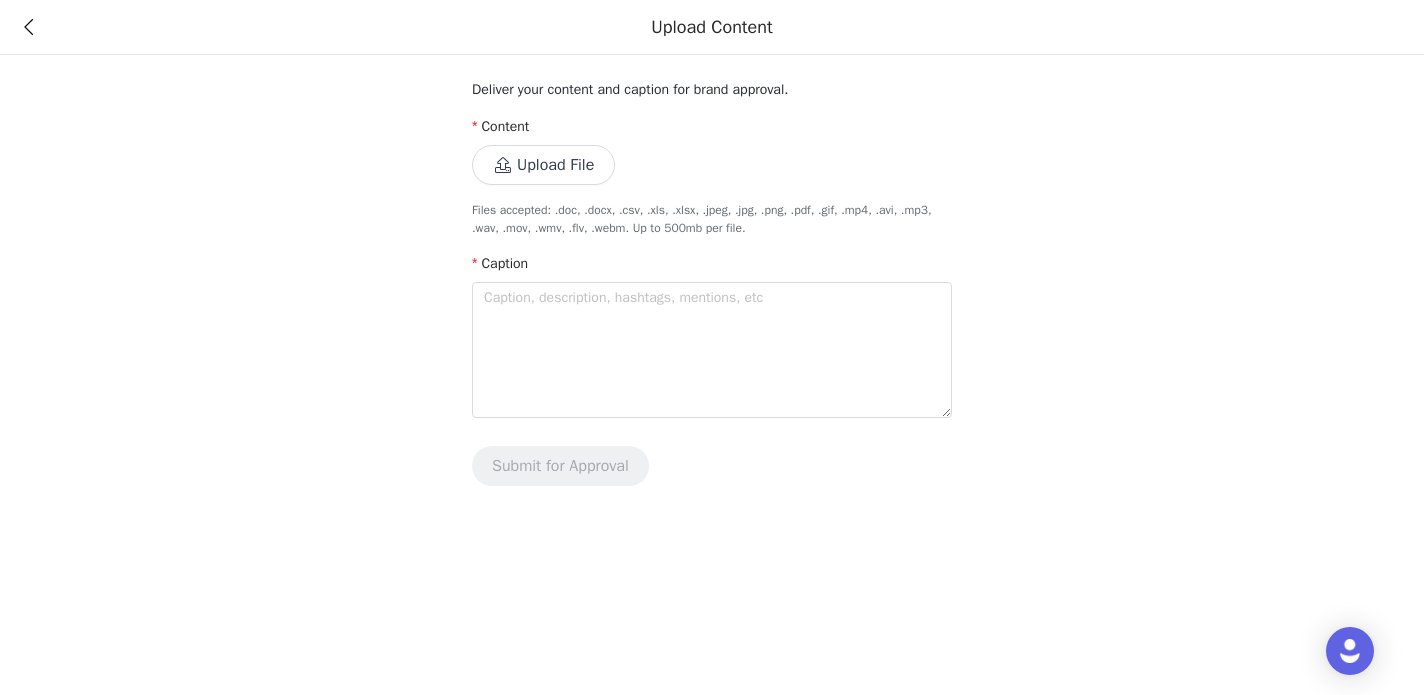 click on "Upload File" at bounding box center [543, 165] 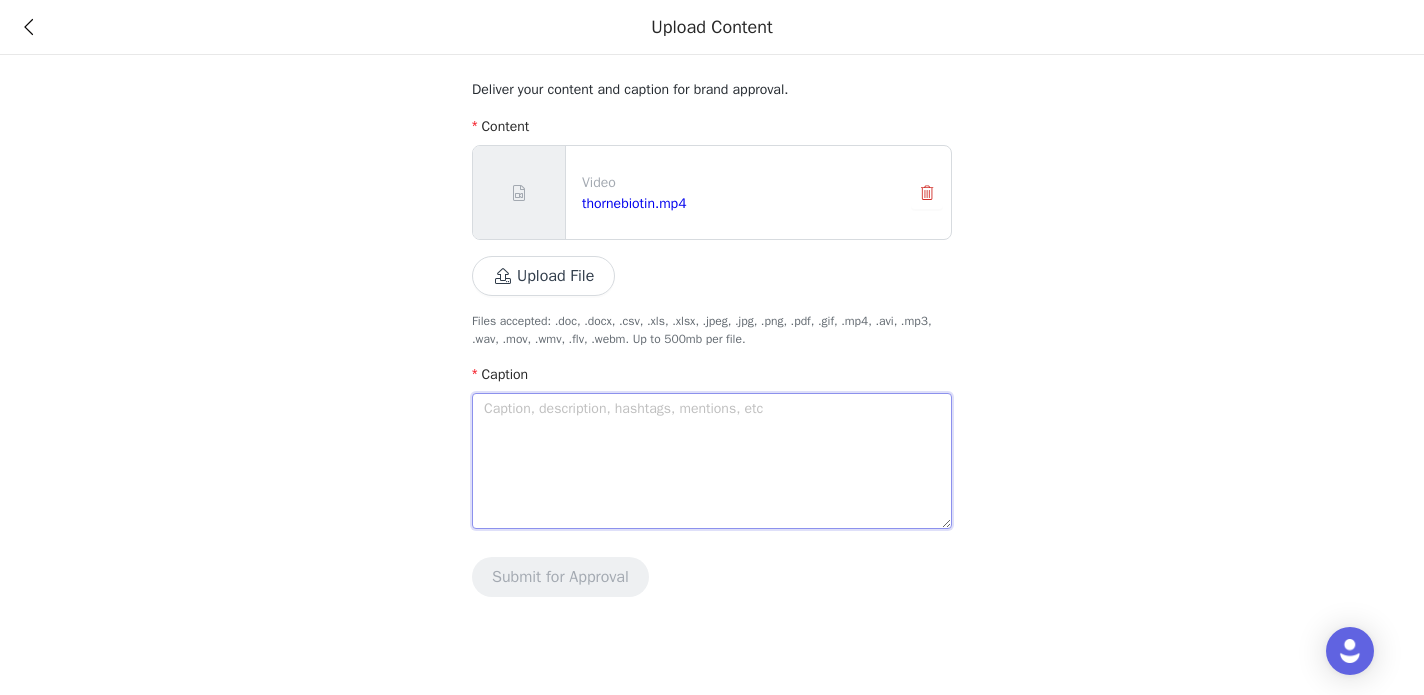 click at bounding box center [712, 461] 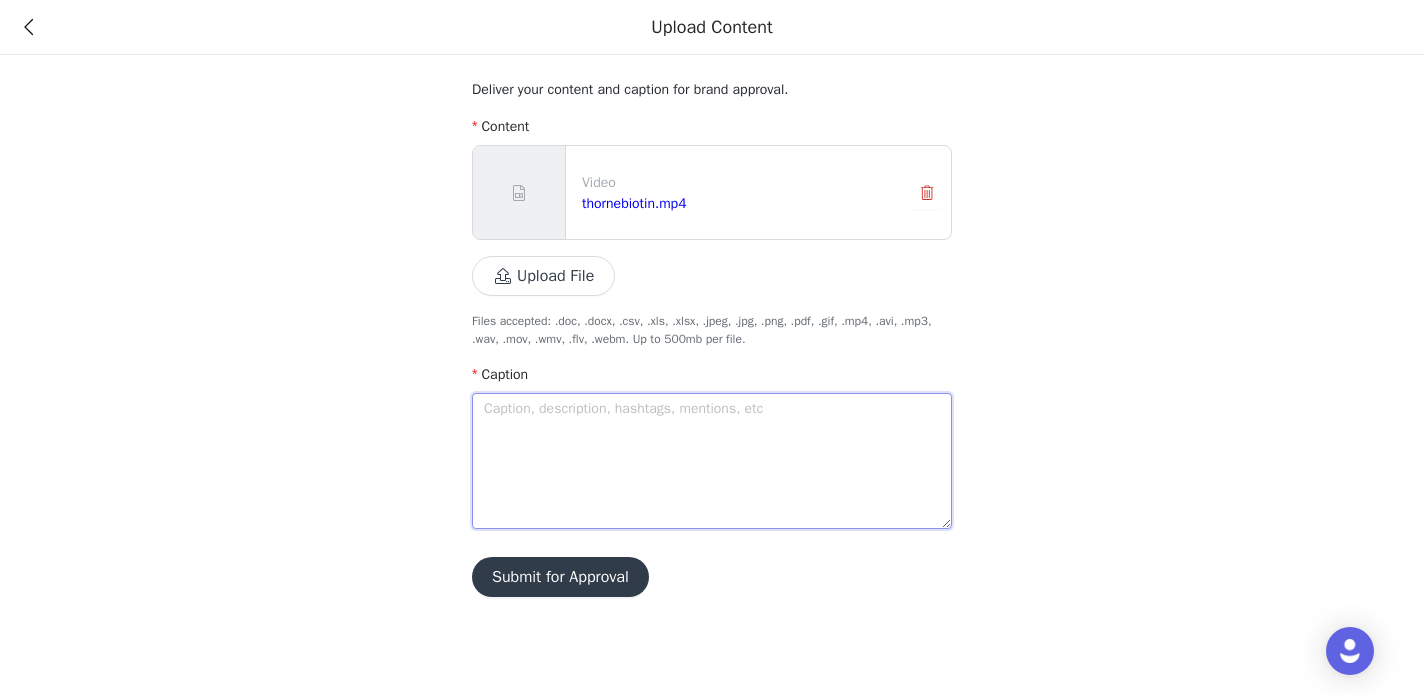 type on "Glow from within w/ @thornehealth biotin - Essential for healthy hair, skin, and nails! 💅🏾
Check my stories for the 🔗
#ThornePartner #Thorne #biotin #supplements" 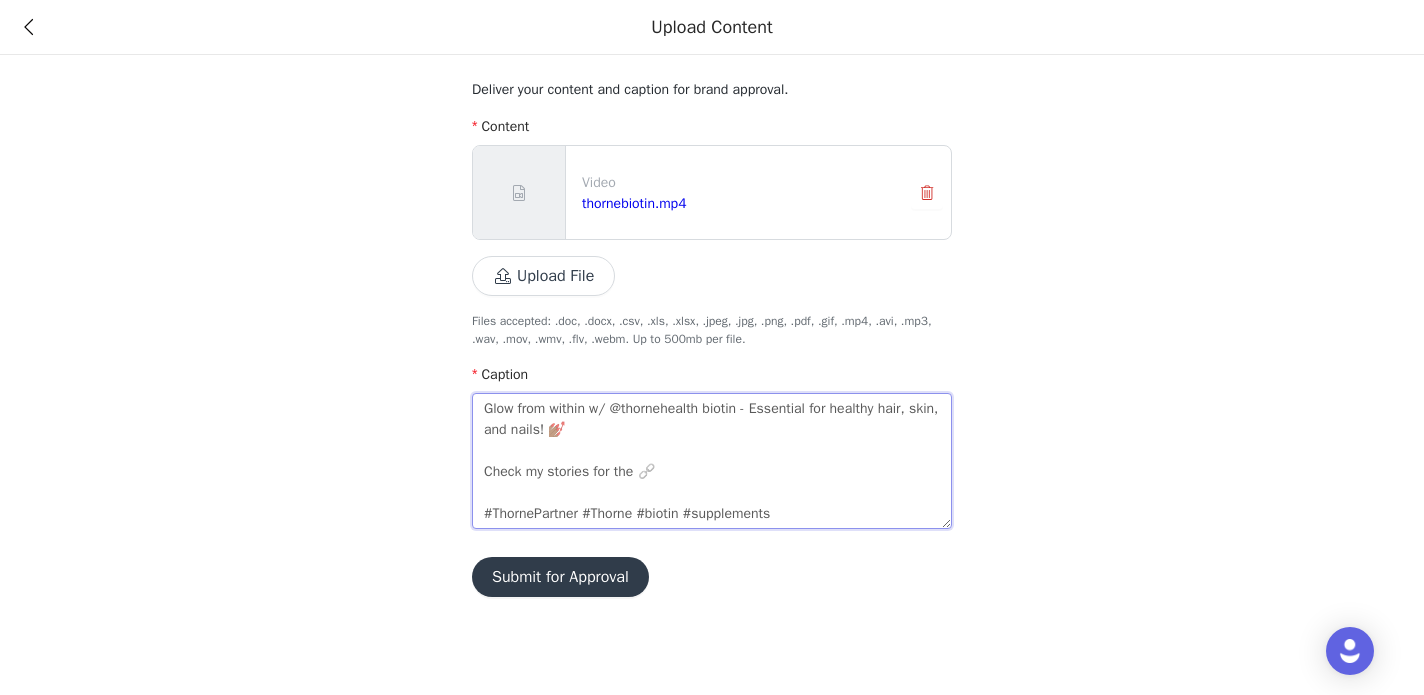 type on "Glow from within w/ @thornehealth biotin - Essential for healthy hair, skin, and nails! 💅🏾
Check my stories for the 🔗
#ThornePartner #Thorne #biotin #supplements" 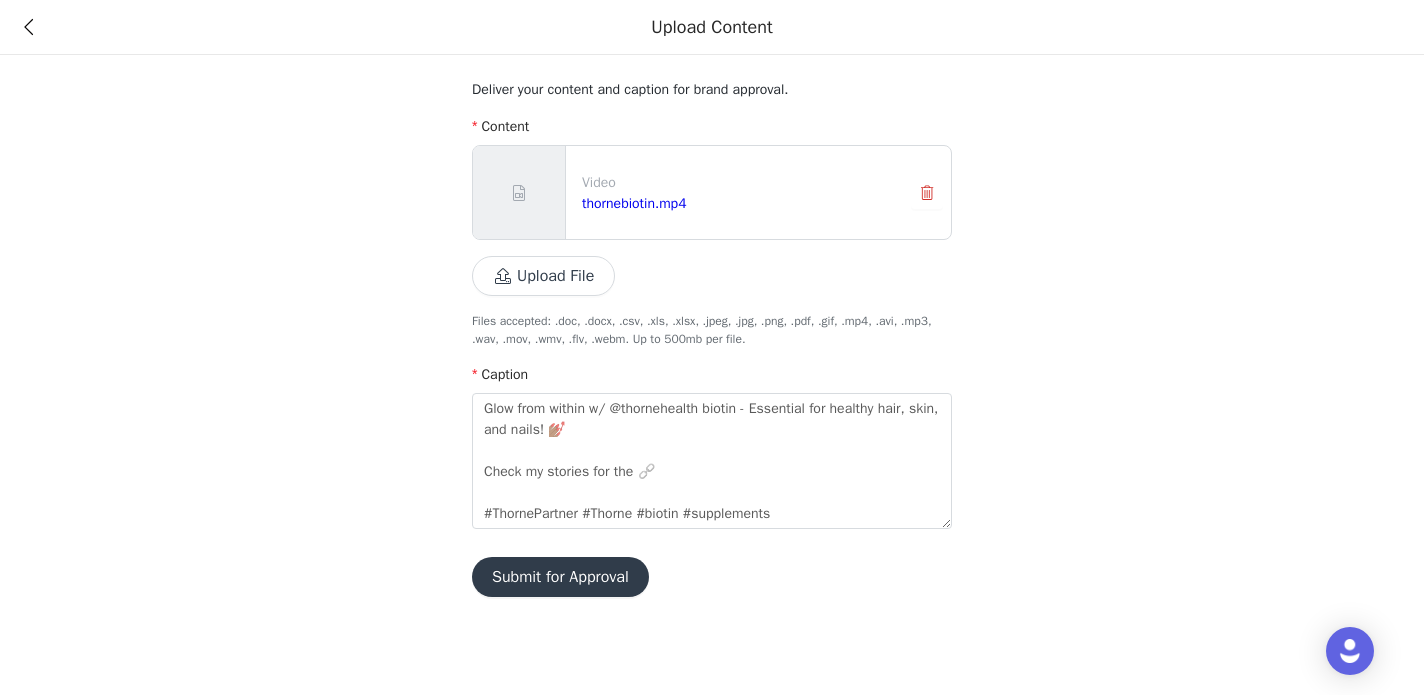 click on "Submit for Approval" at bounding box center (560, 577) 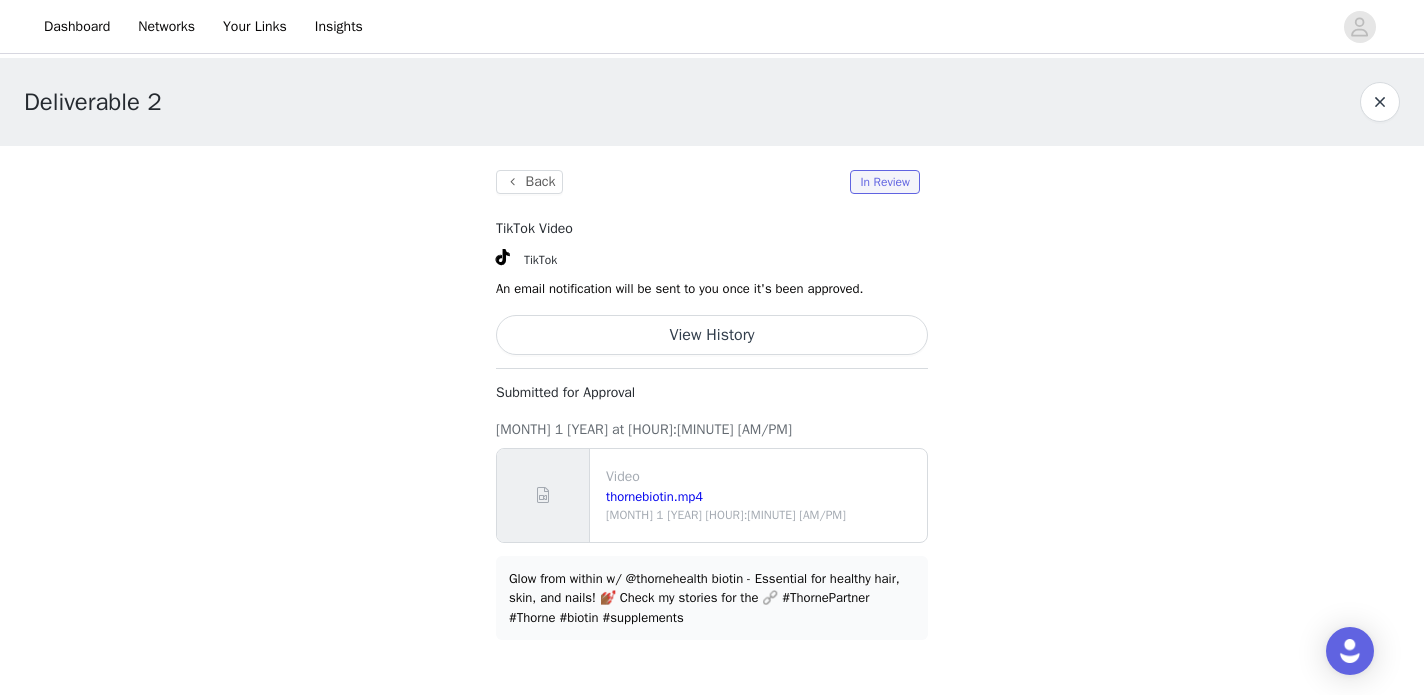 scroll, scrollTop: 0, scrollLeft: 0, axis: both 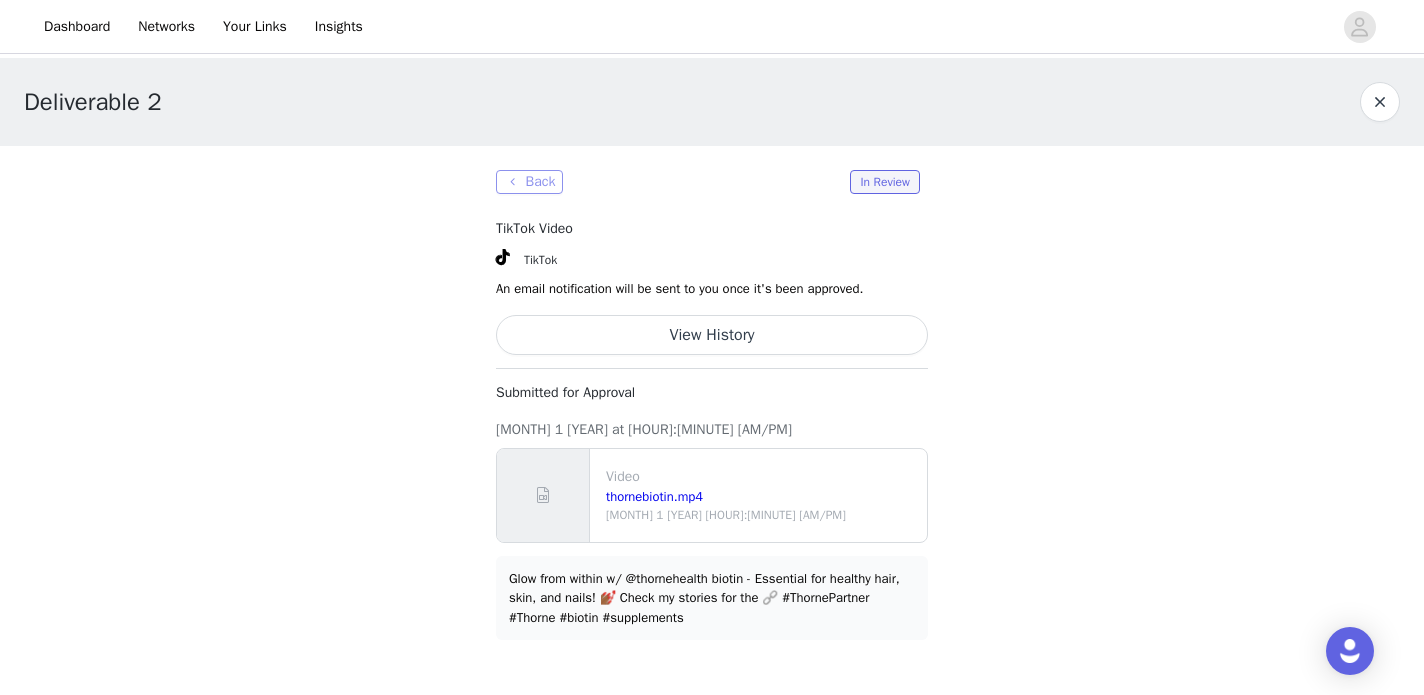 click on "Back" at bounding box center (529, 182) 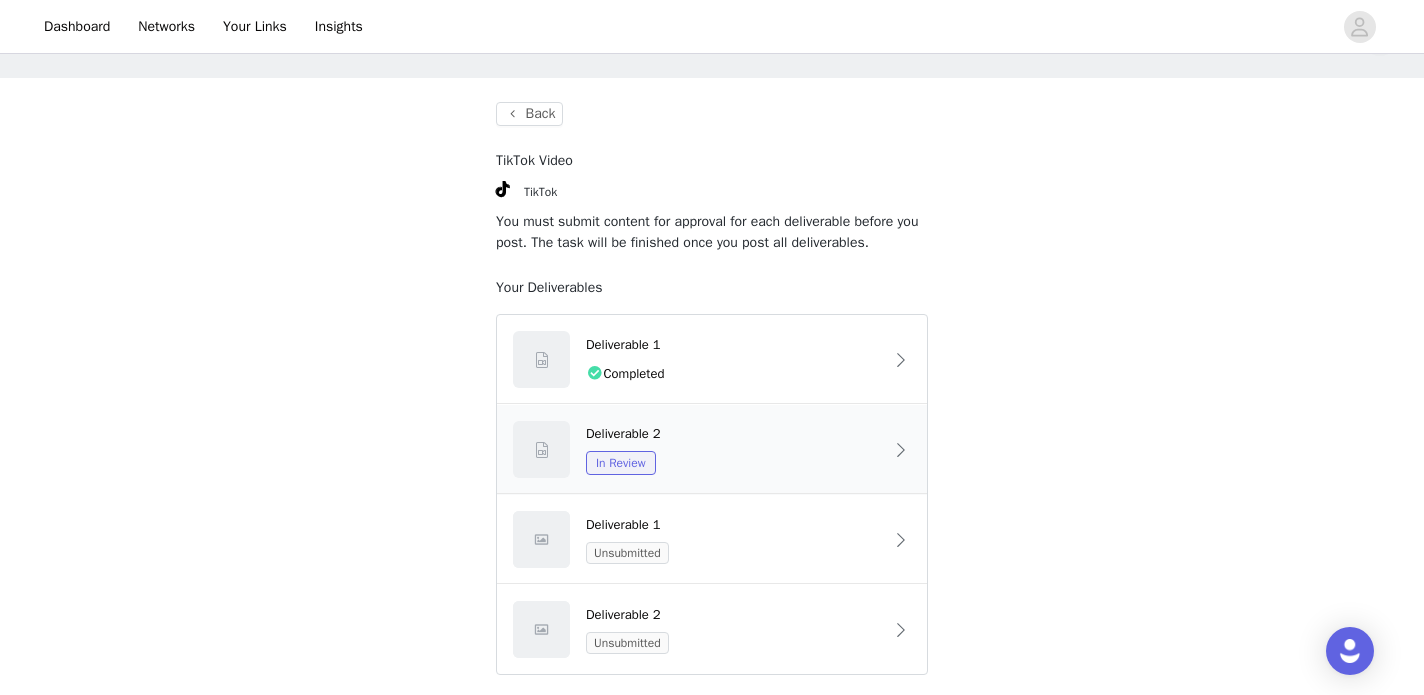 scroll, scrollTop: 70, scrollLeft: 0, axis: vertical 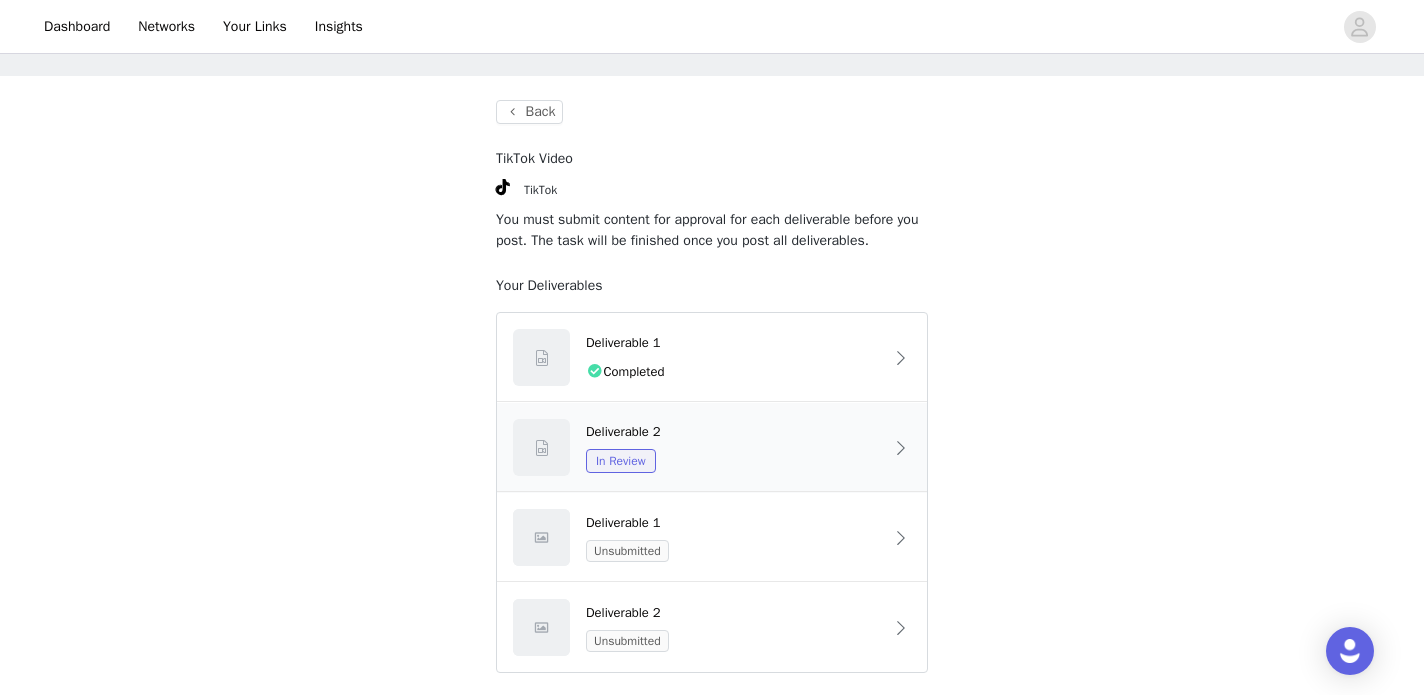 click on "In Review" at bounding box center [734, 461] 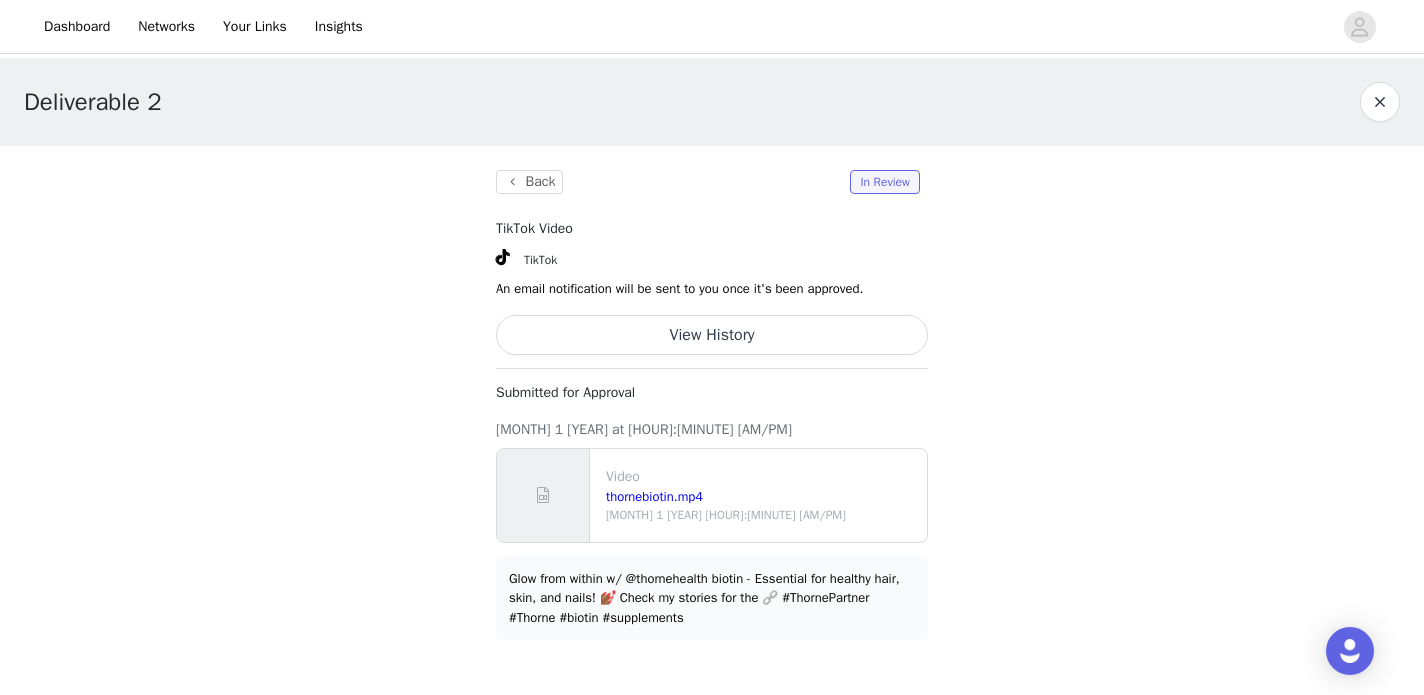 scroll, scrollTop: 0, scrollLeft: 0, axis: both 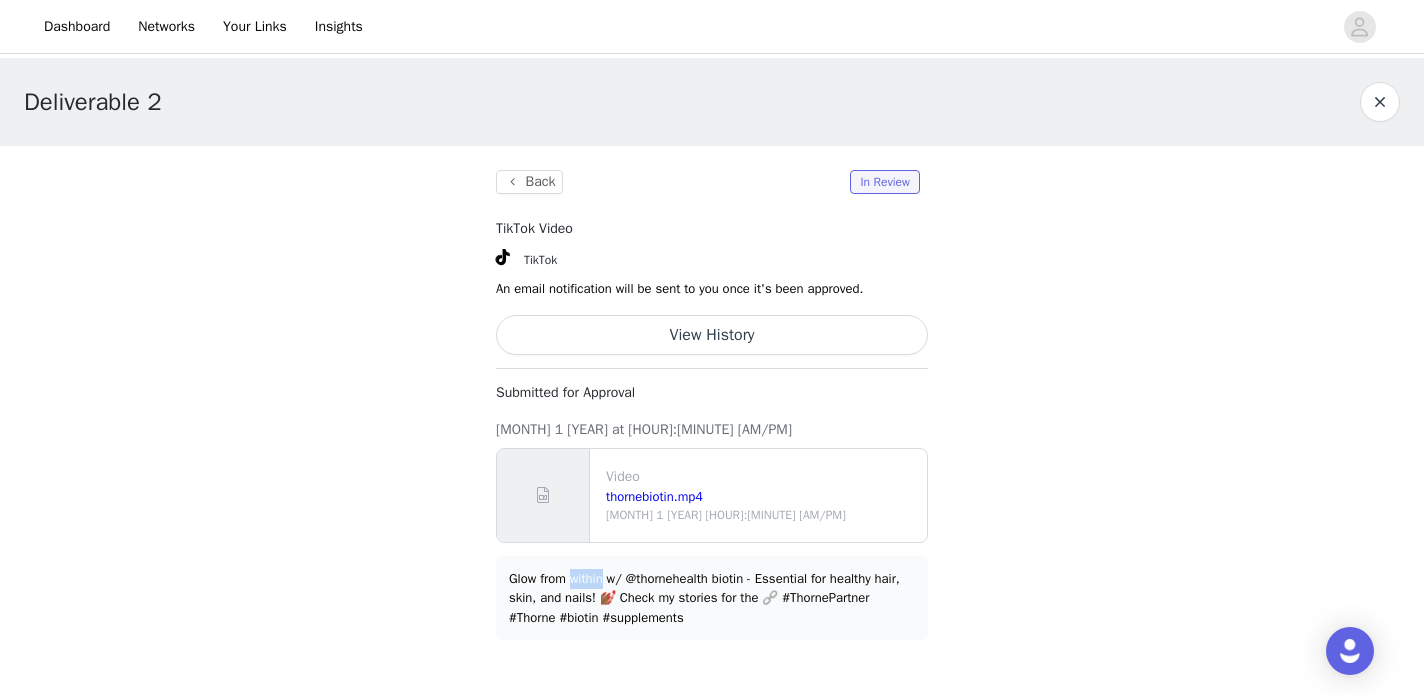 click on "Glow from within w/ @thornehealth biotin - Essential for healthy hair, skin, and nails! 💅🏾
Check my stories for the 🔗
#ThornePartner #Thorne #biotin #supplements" at bounding box center (712, 598) 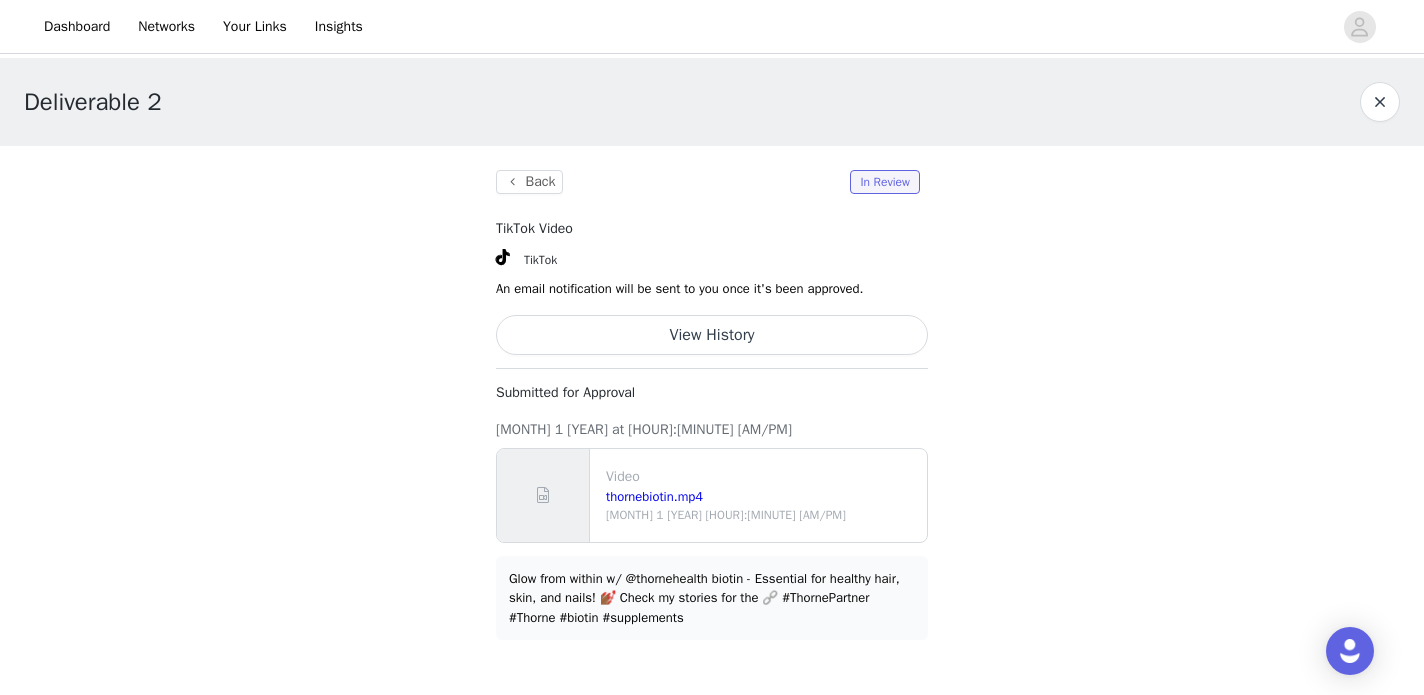 click on "Glow from within w/ @thornehealth biotin - Essential for healthy hair, skin, and nails! 💅🏾
Check my stories for the 🔗
#ThornePartner #Thorne #biotin #supplements" at bounding box center [712, 598] 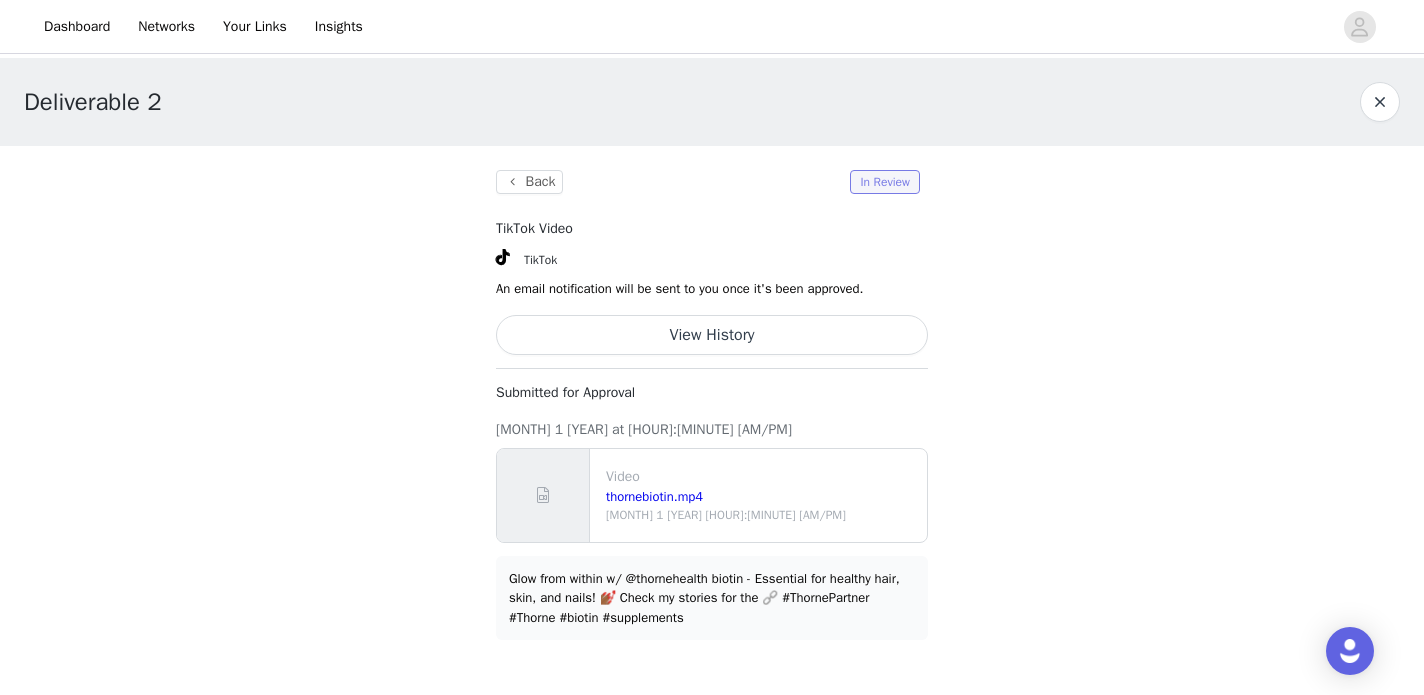 click on "In Review" at bounding box center [885, 182] 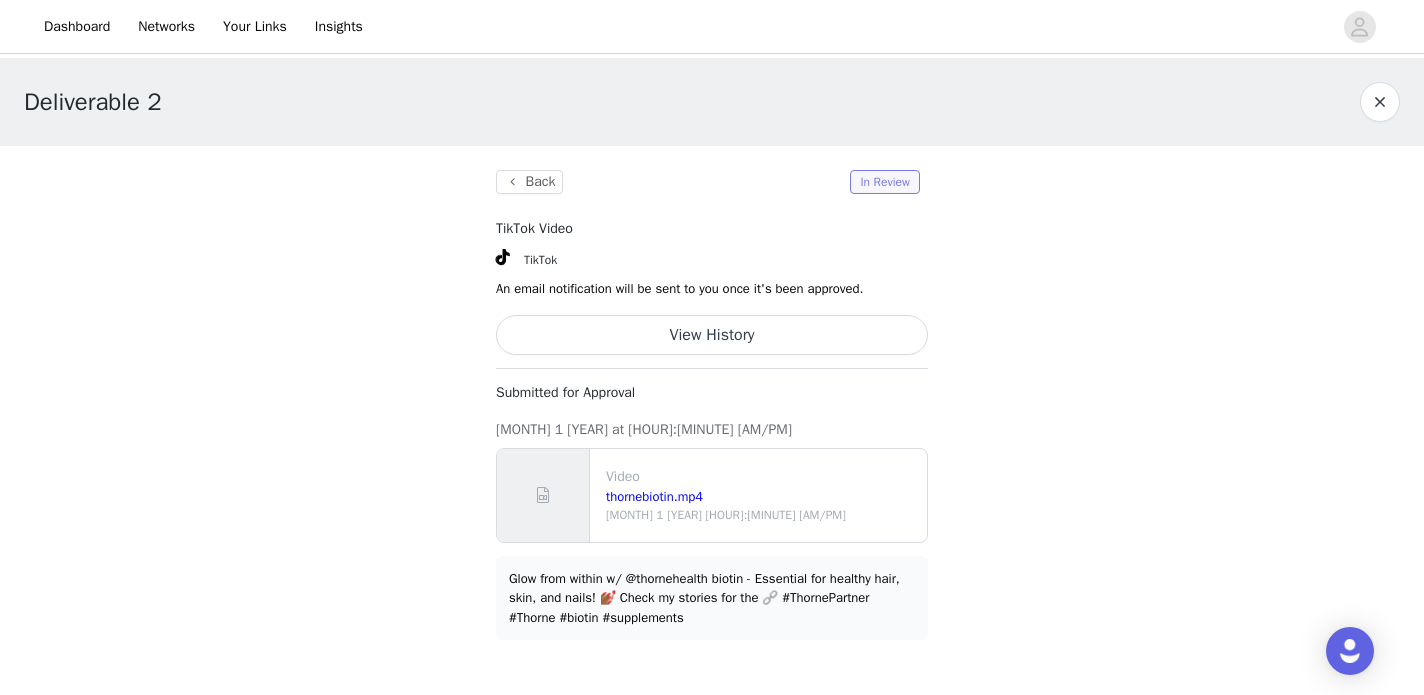 click on "In Review" at bounding box center [885, 182] 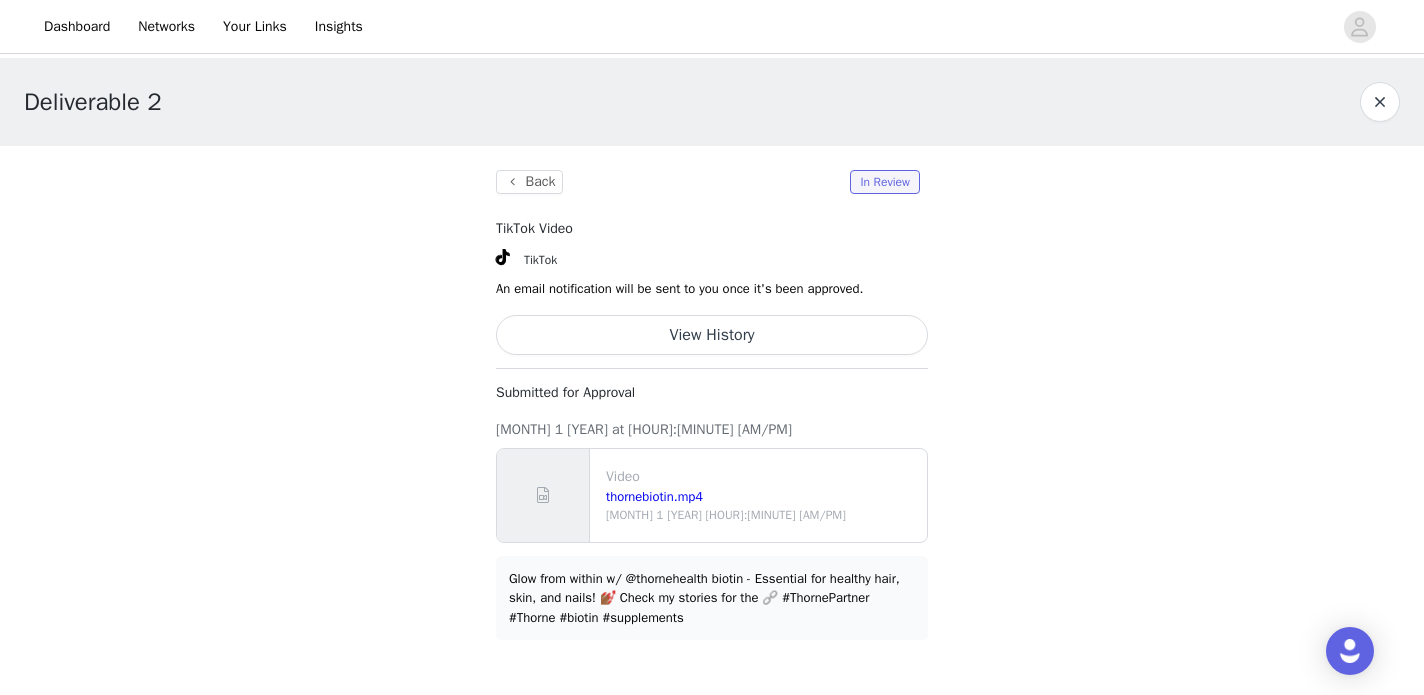 click on "View History" at bounding box center [712, 335] 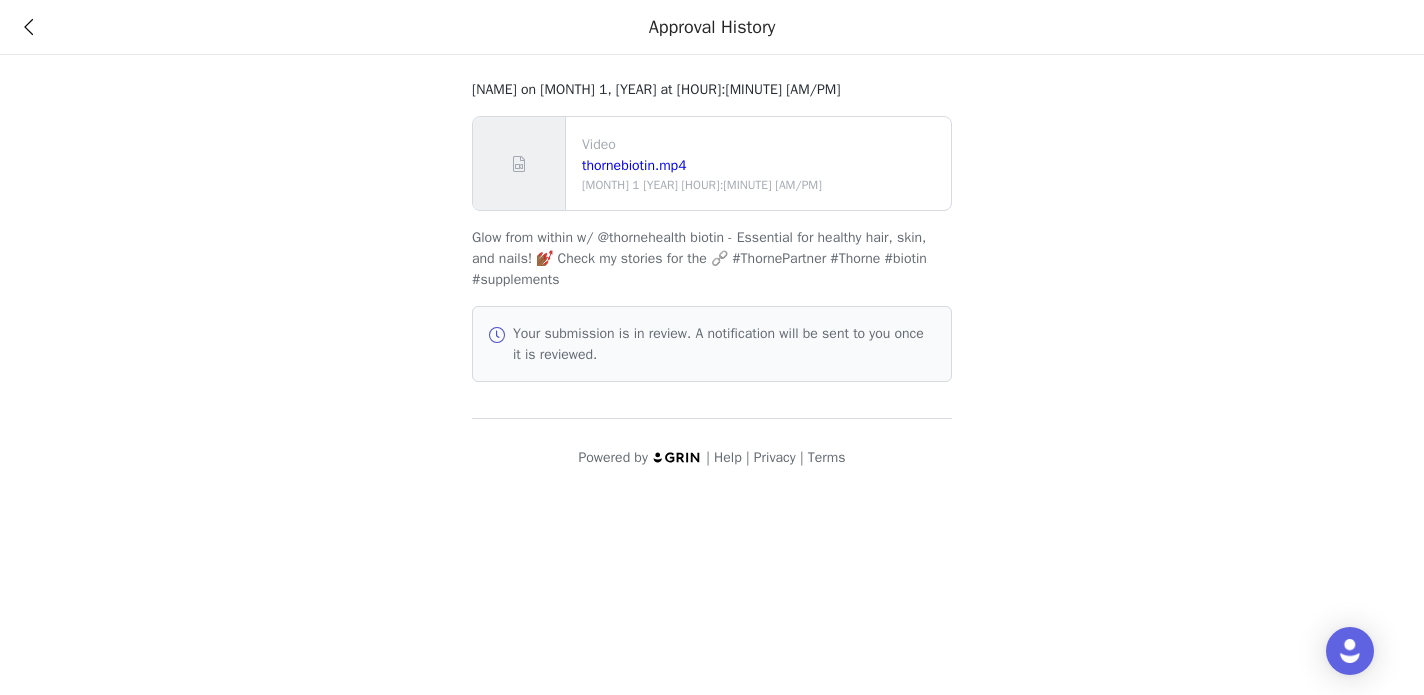 click on "Approval History" at bounding box center [712, 27] 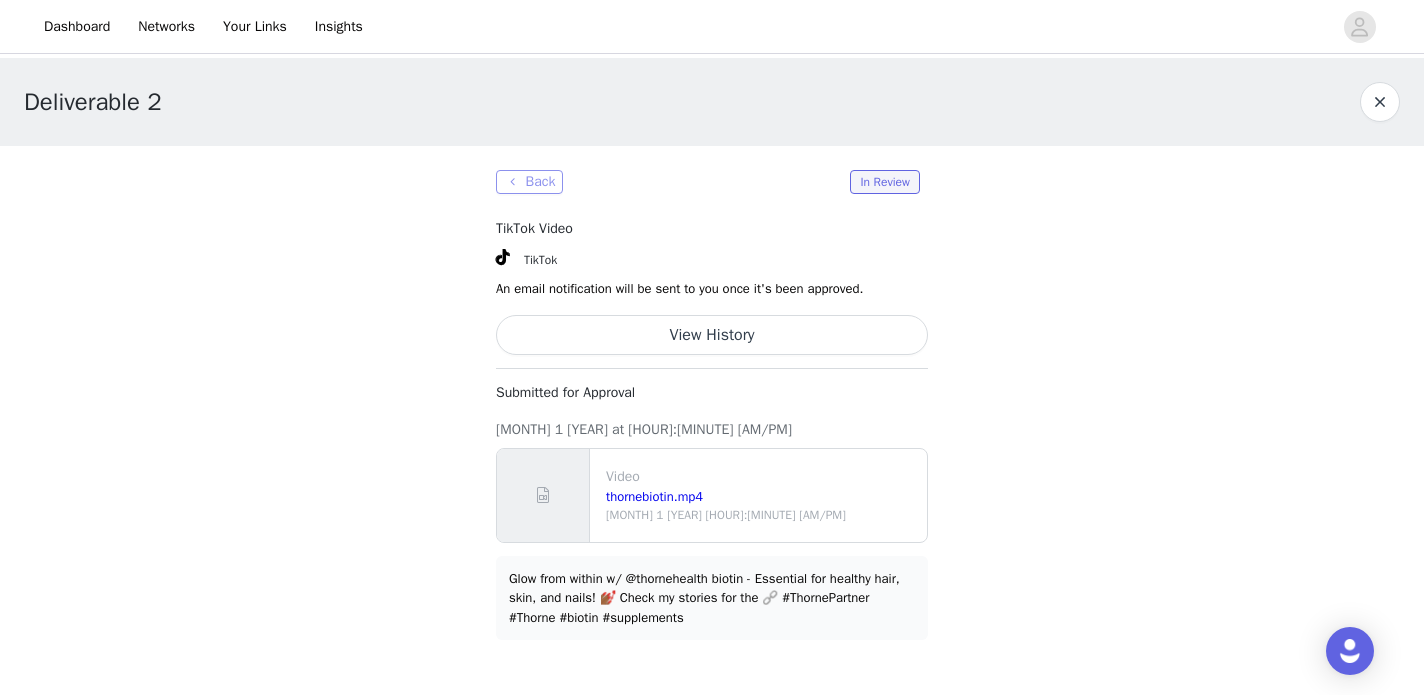 click on "Back" at bounding box center [529, 182] 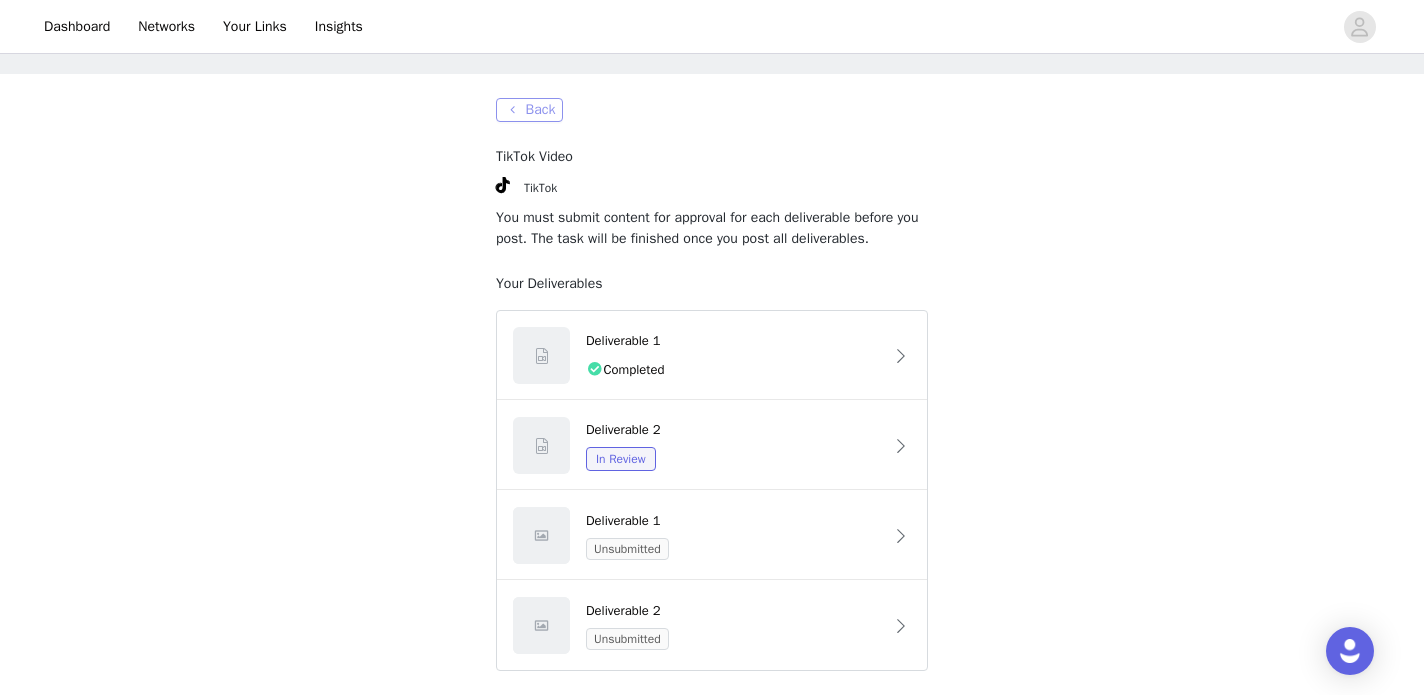 scroll, scrollTop: 72, scrollLeft: 0, axis: vertical 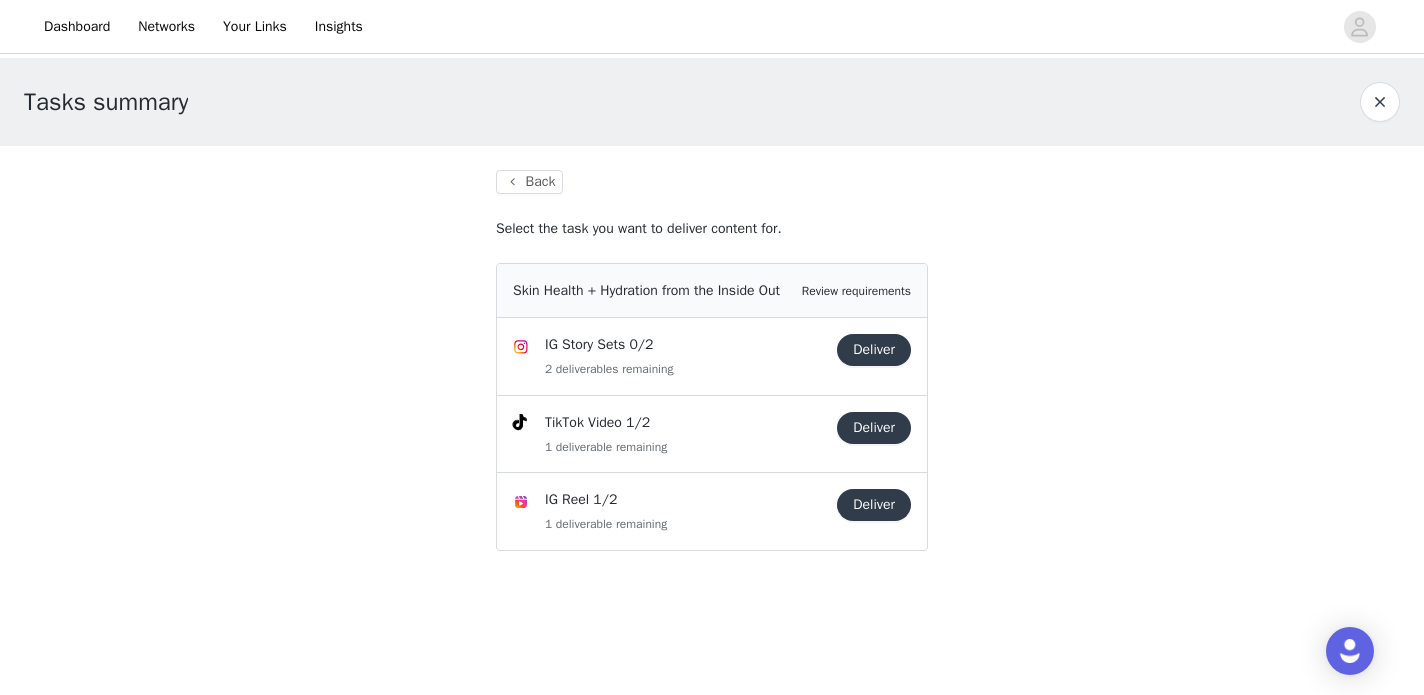 click on "Deliver" at bounding box center (874, 505) 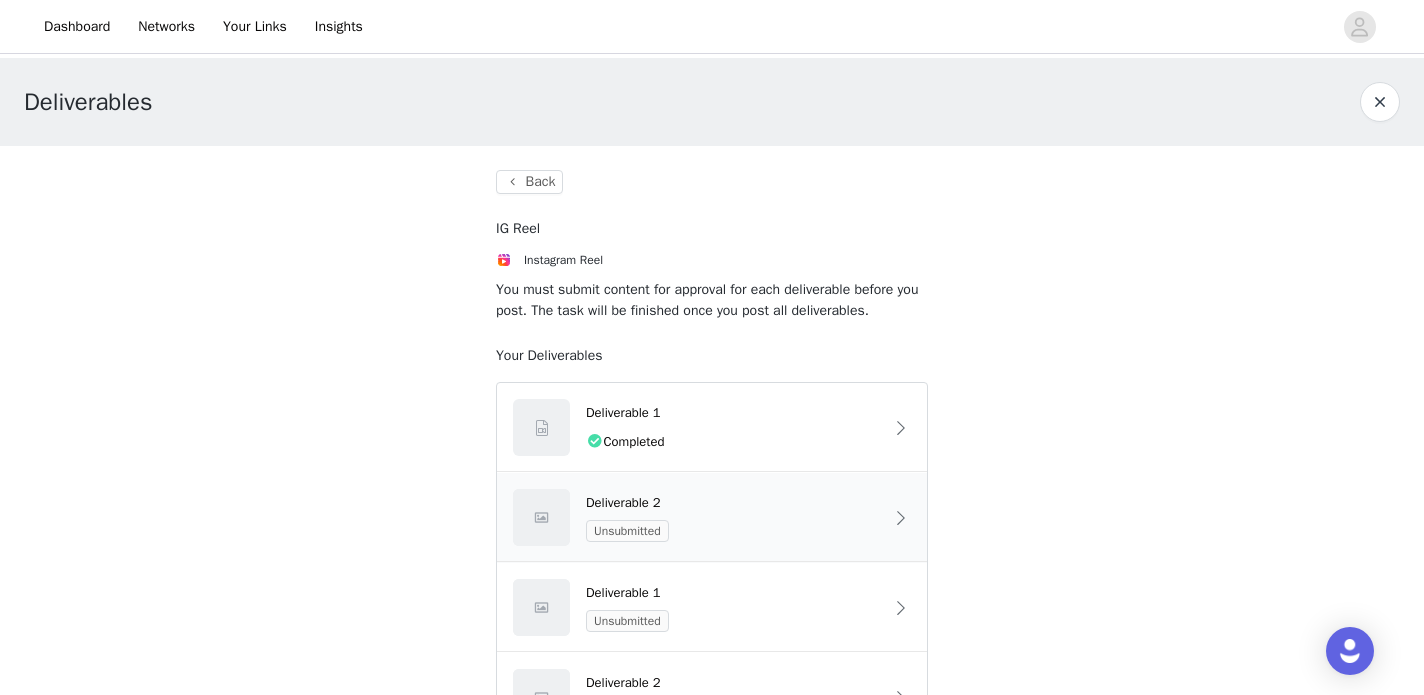 click on "Deliverable 2
Unsubmitted" at bounding box center [734, 518] 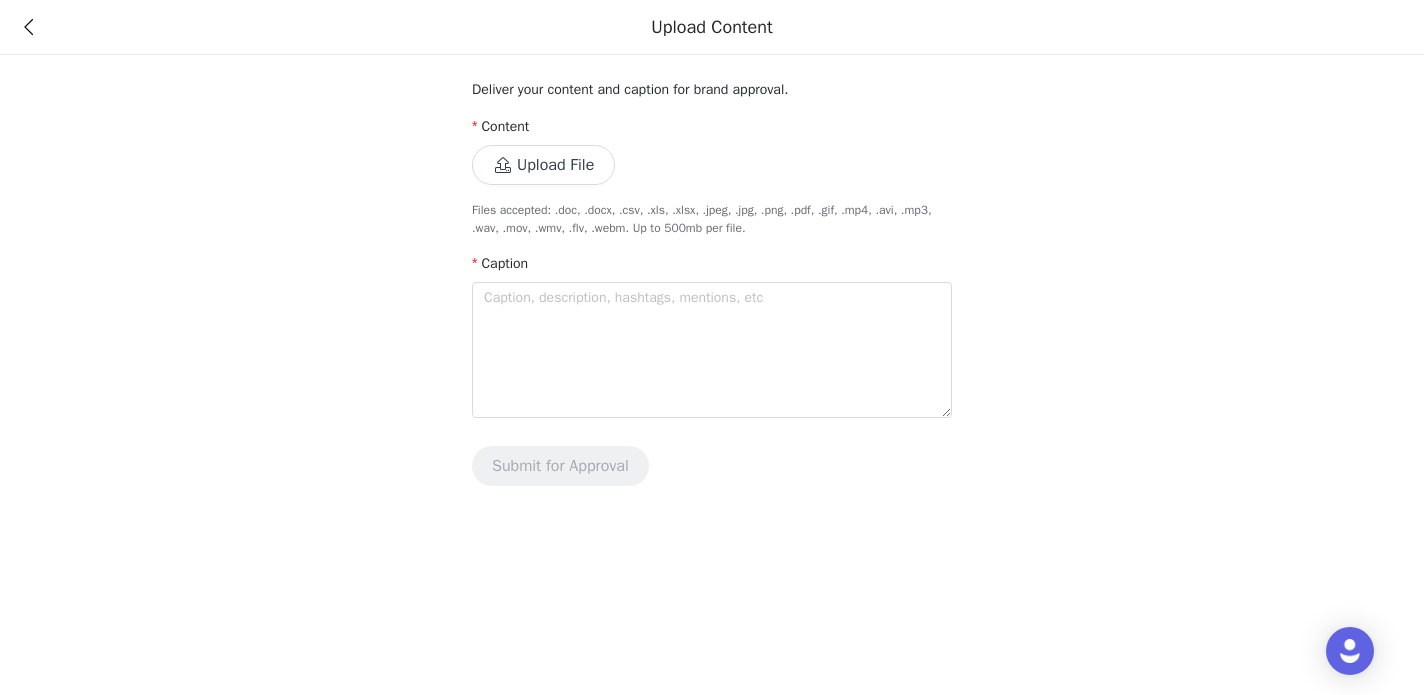 click on "Upload File" at bounding box center [543, 165] 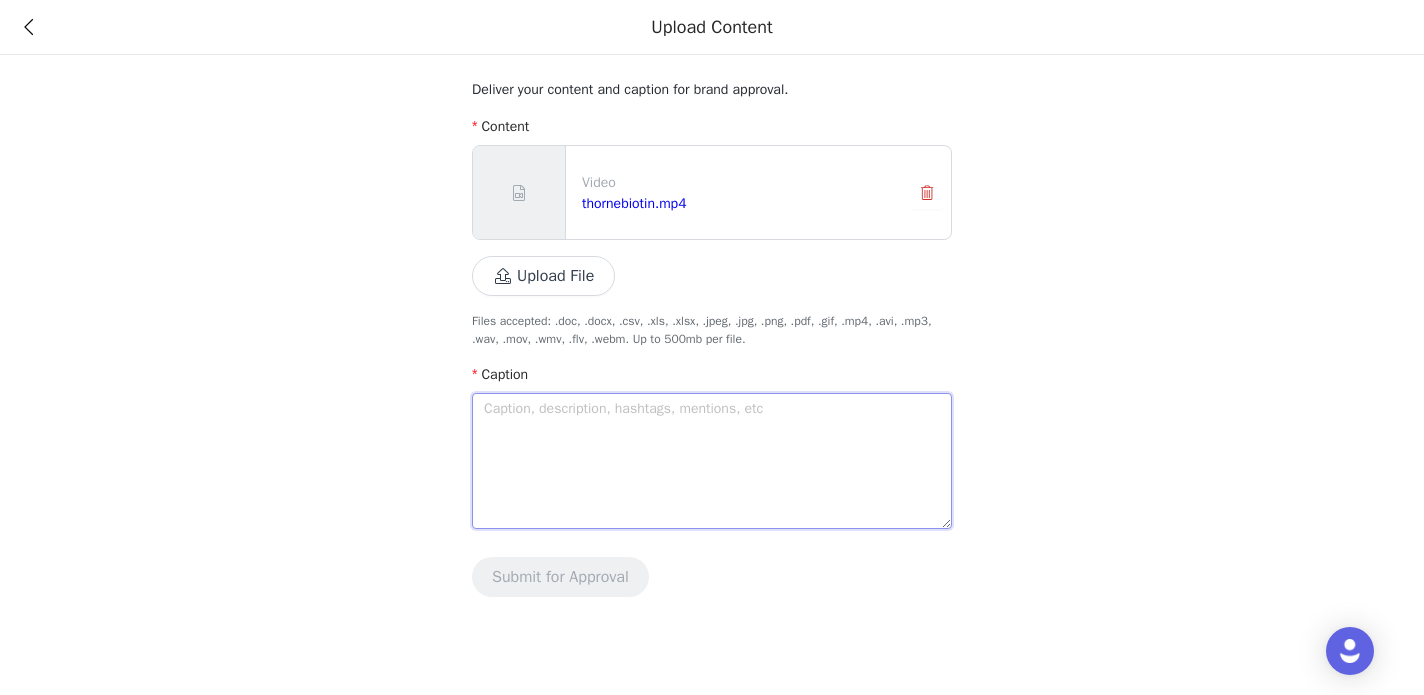 click at bounding box center (712, 461) 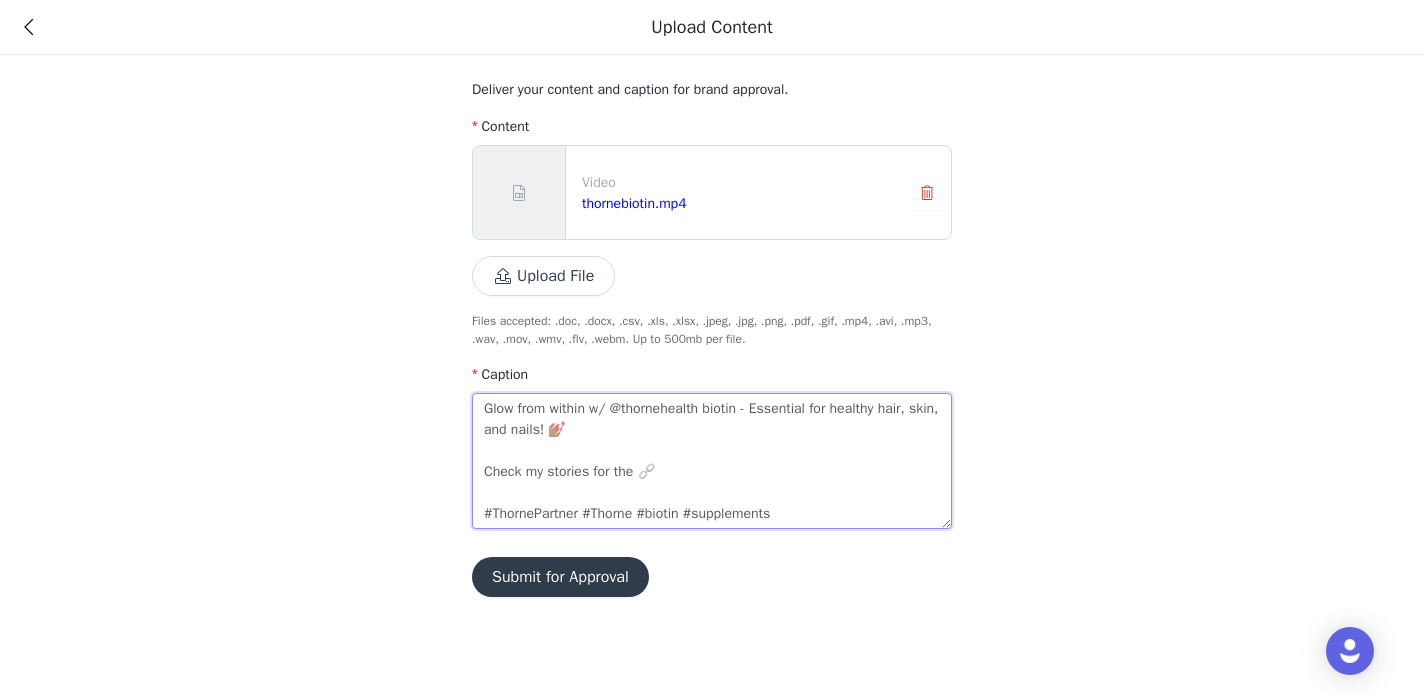type on "Glow from within w/ @thornehealth biotin - Essential for healthy hair, skin, and nails! 💅🏾
Check my stories for the 🔗
#ThornePartner #Thorne #biotin #supplements" 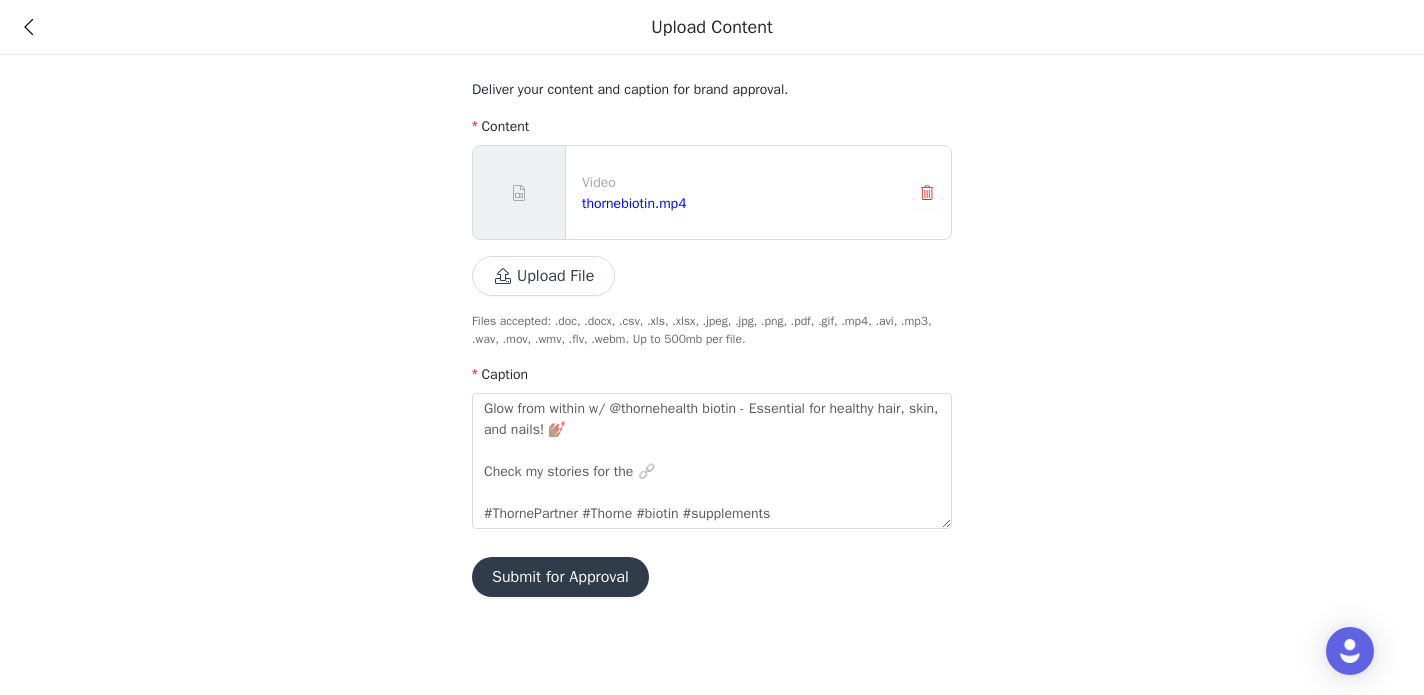 click on "Submit for Approval" at bounding box center (560, 577) 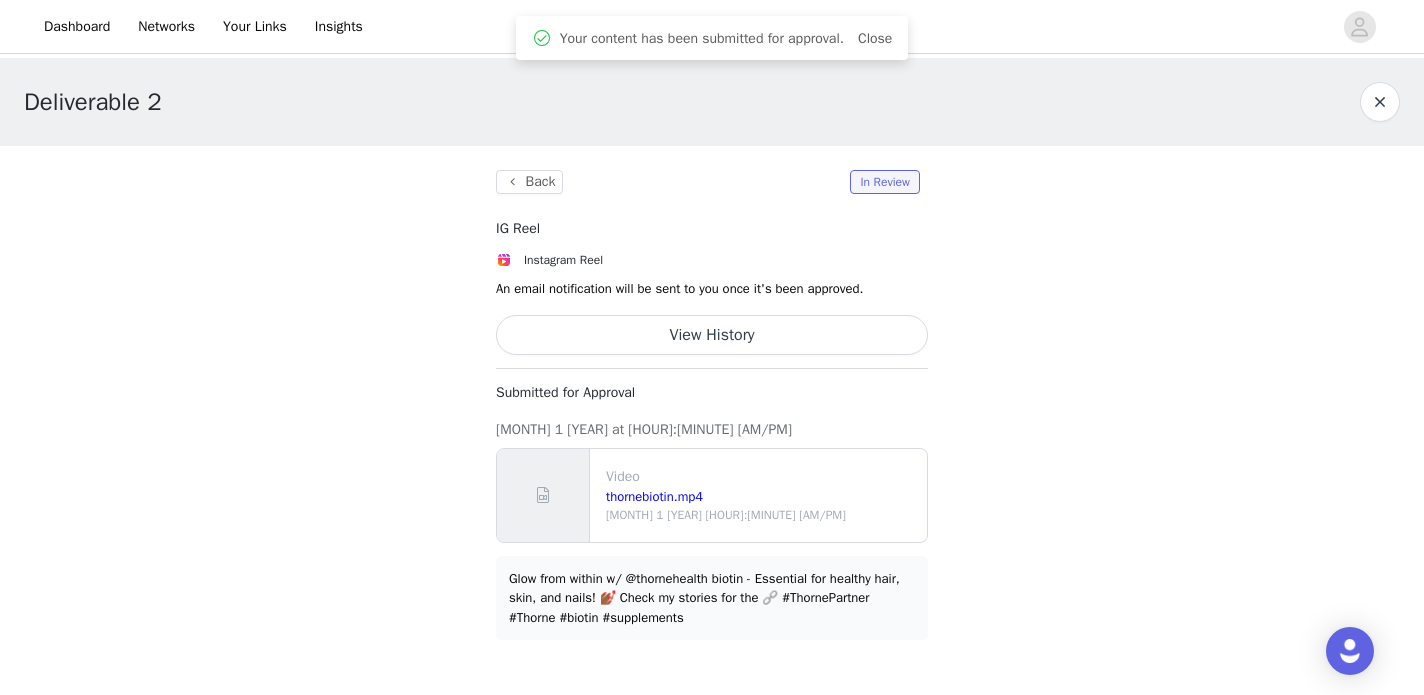 type 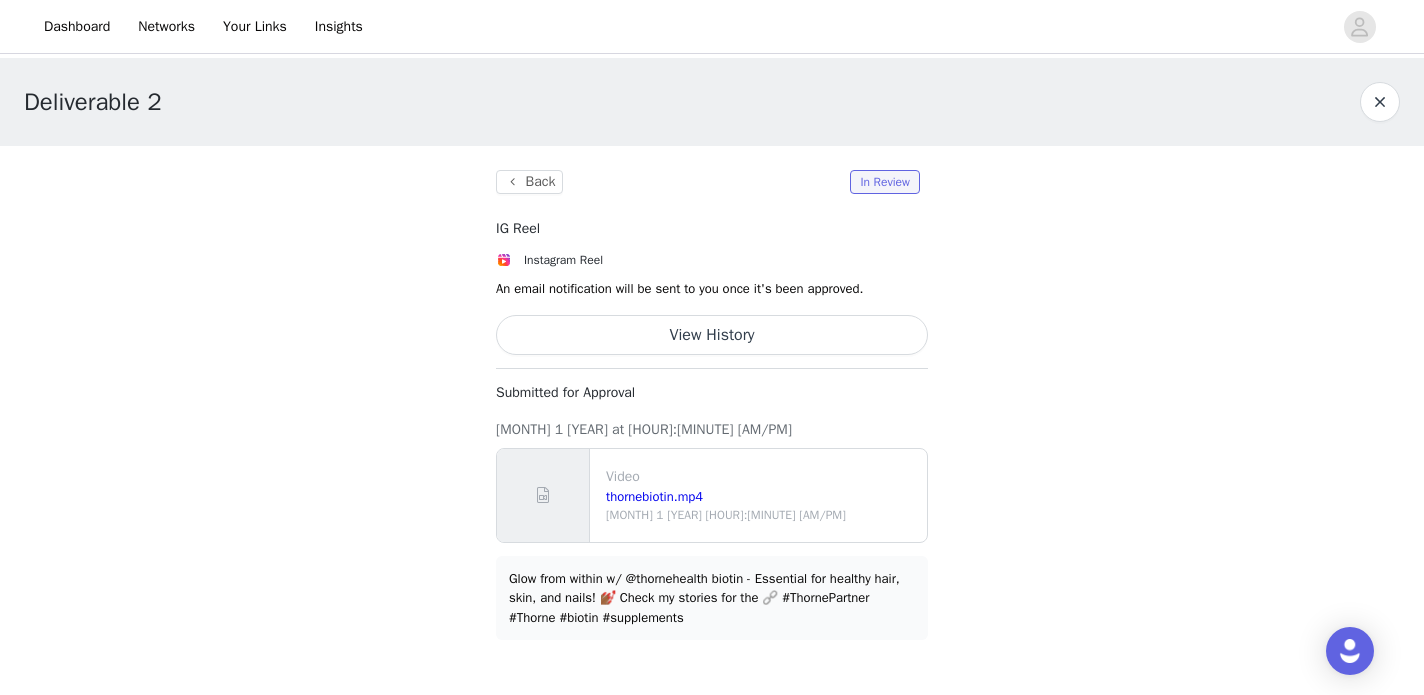 scroll, scrollTop: 0, scrollLeft: 0, axis: both 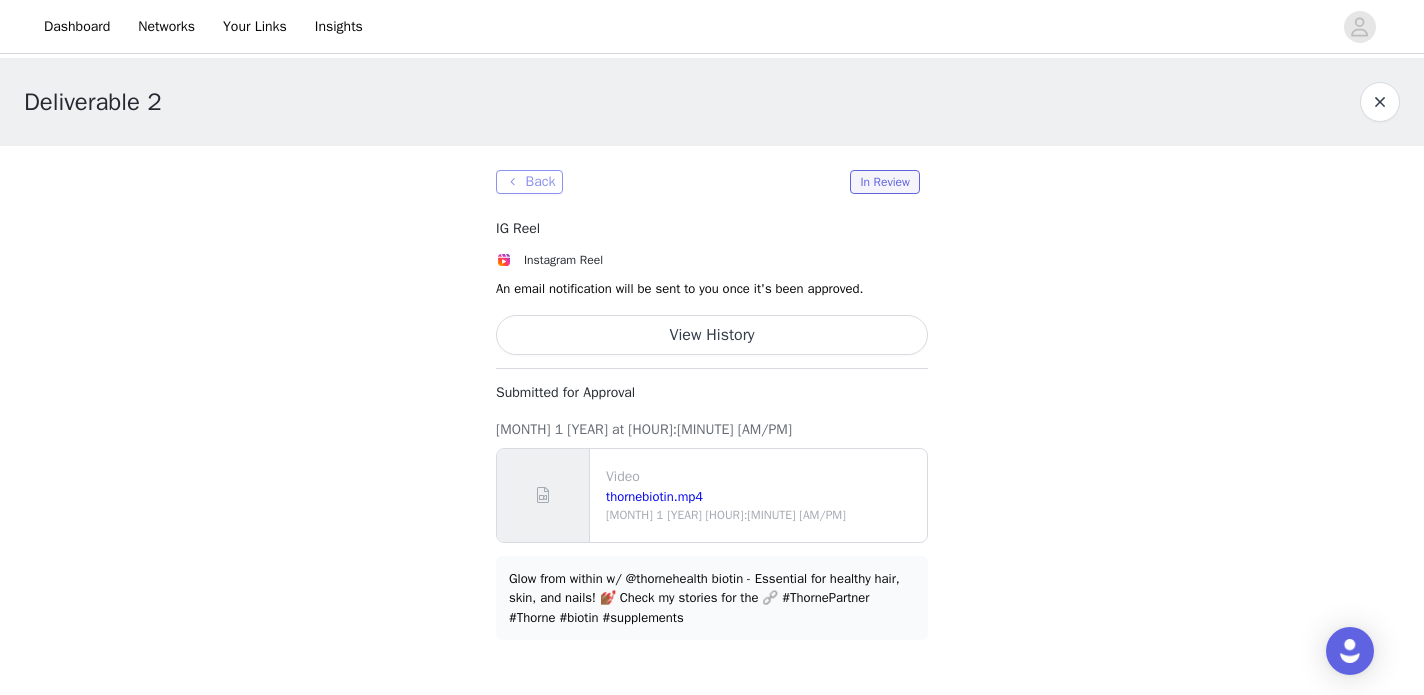 click on "Back" at bounding box center [529, 182] 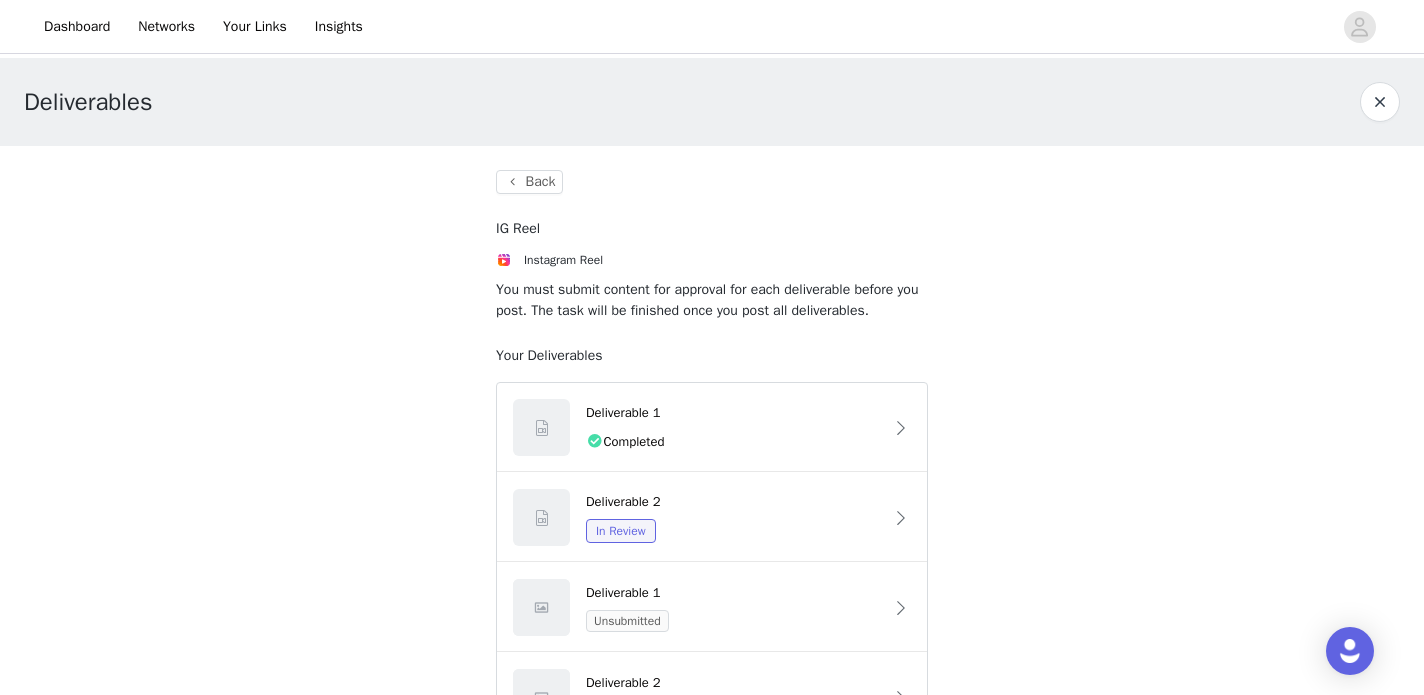 click on "Back" at bounding box center [529, 182] 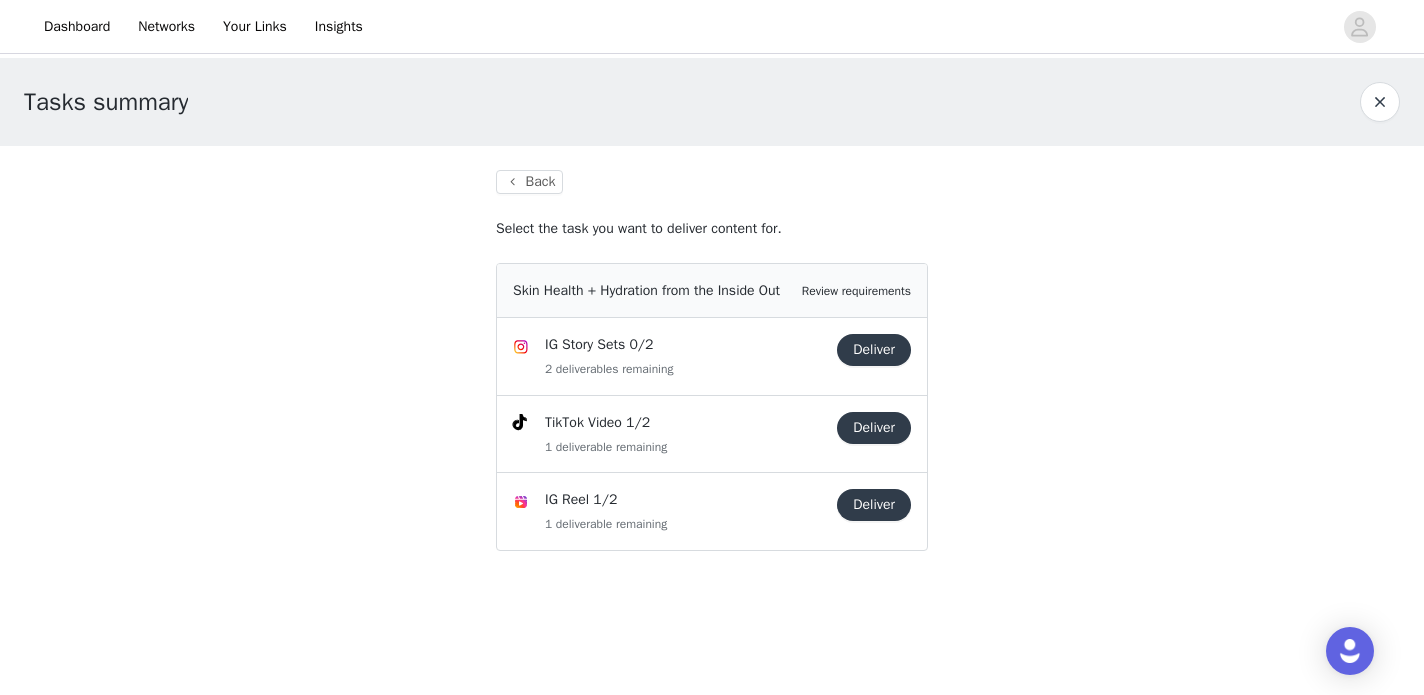 scroll, scrollTop: 0, scrollLeft: 0, axis: both 